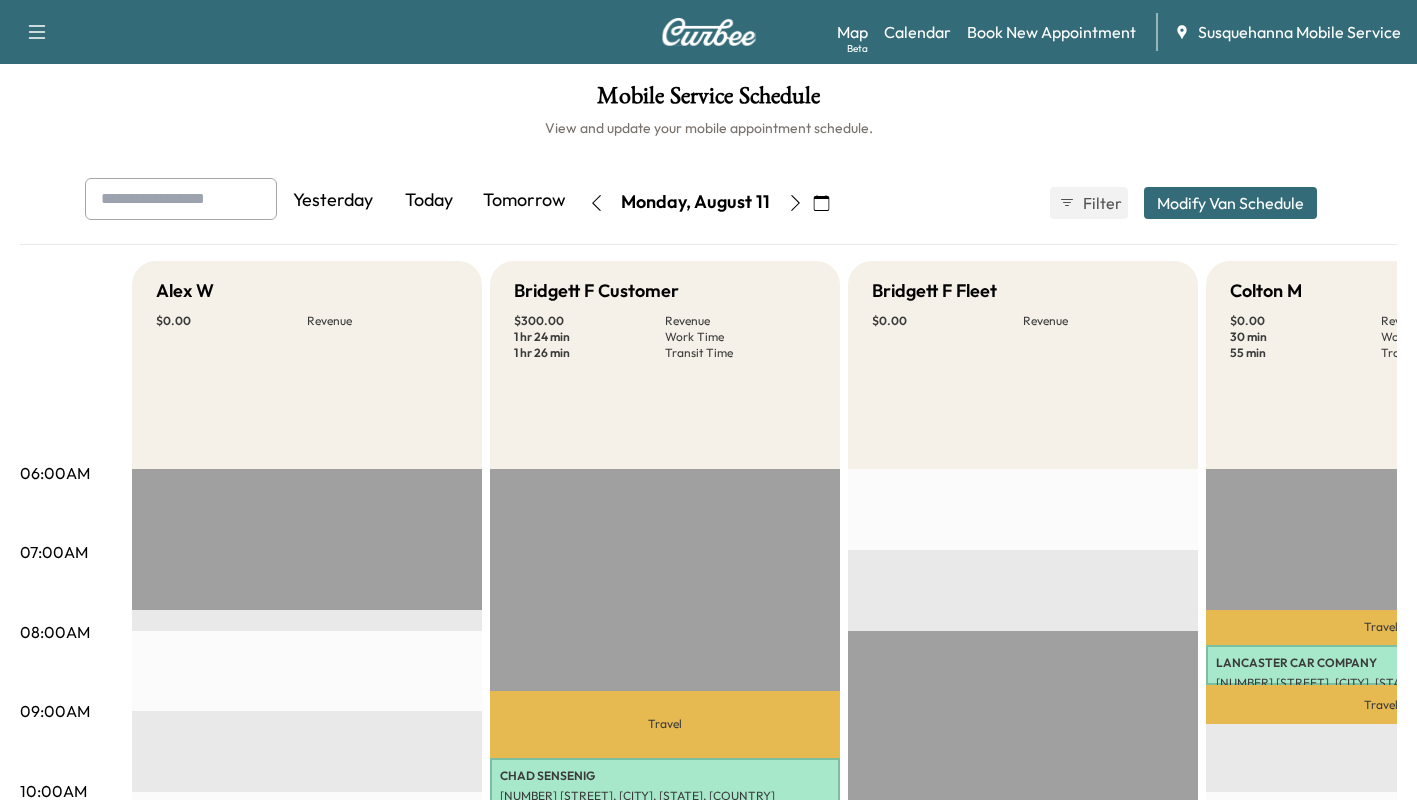 scroll, scrollTop: 0, scrollLeft: 0, axis: both 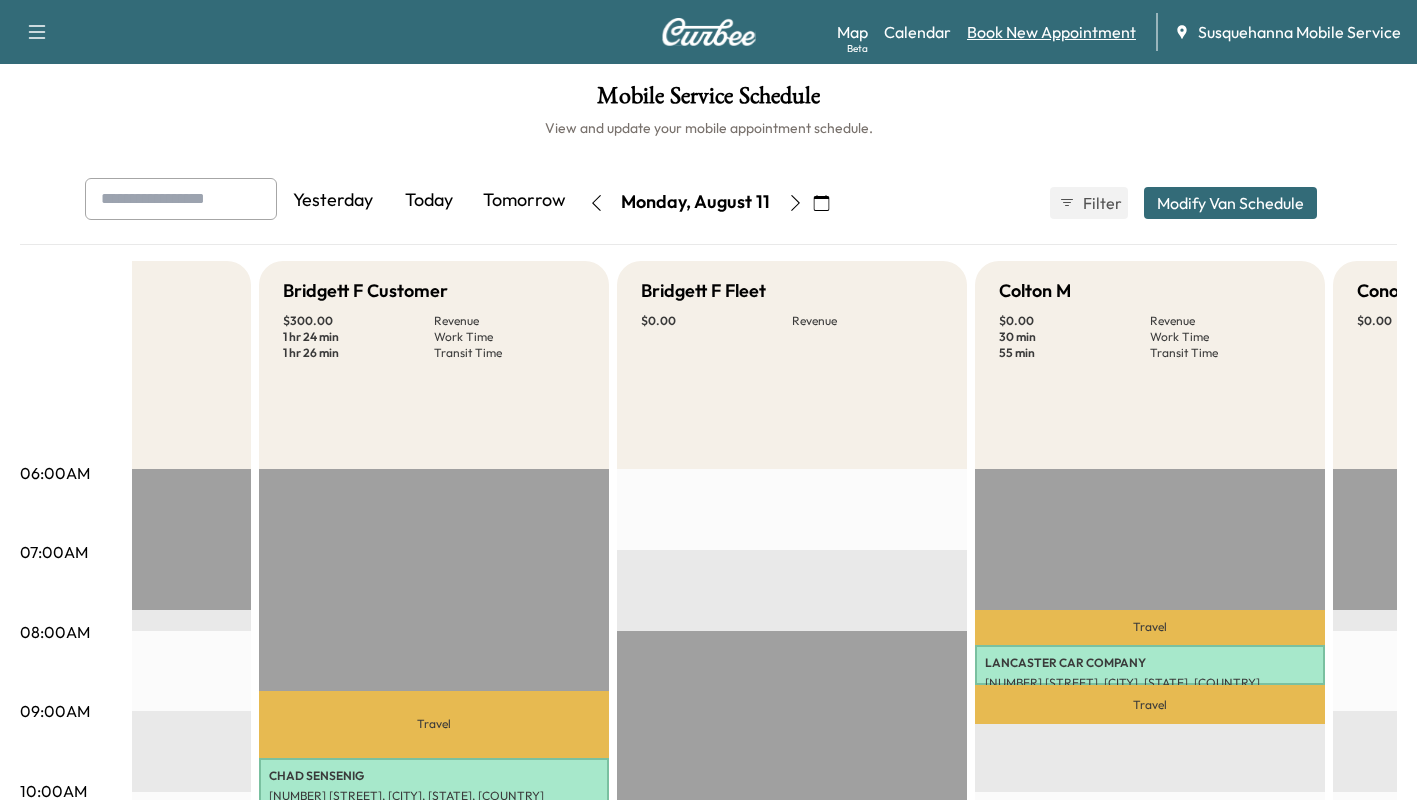 click on "Book New Appointment" at bounding box center [1051, 32] 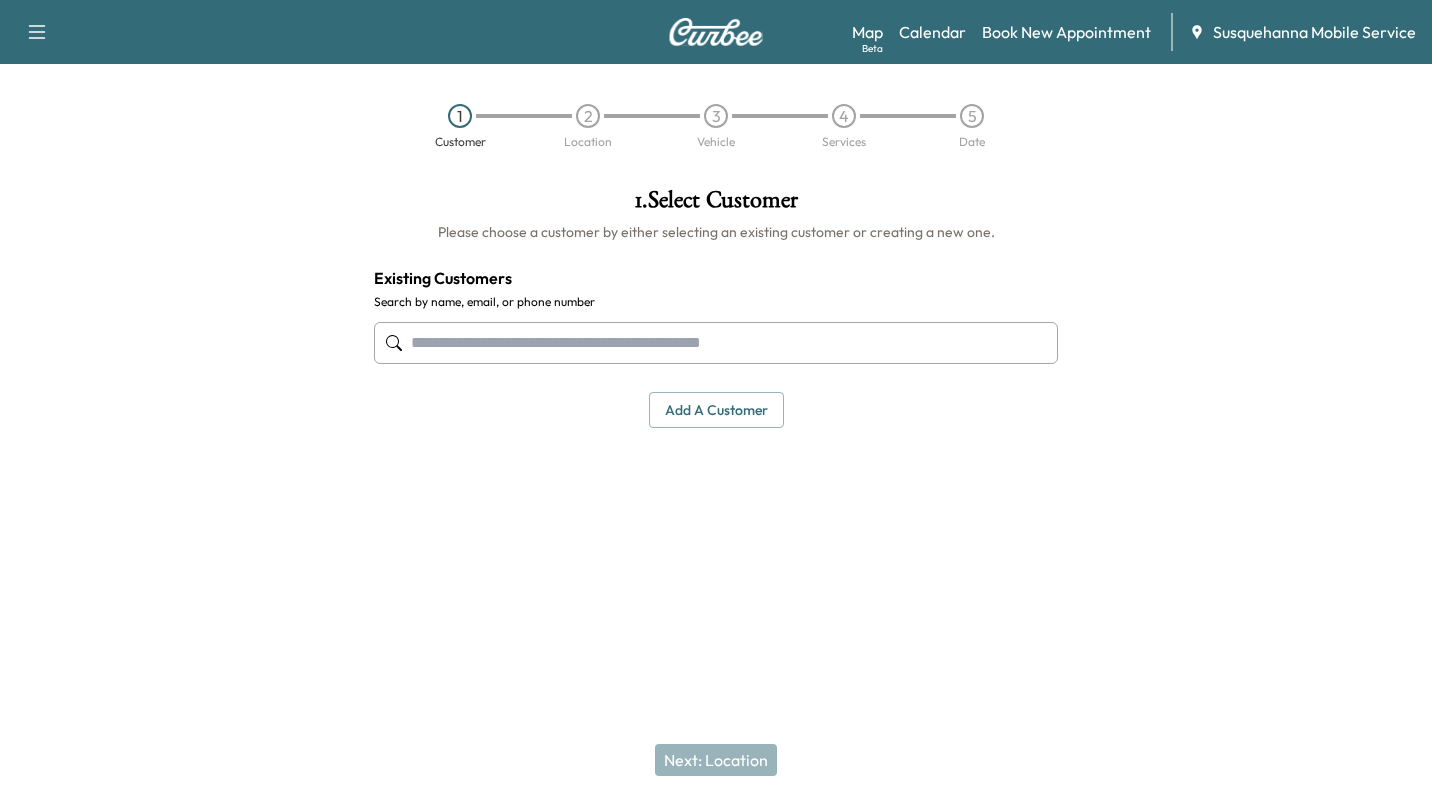 click at bounding box center [716, 343] 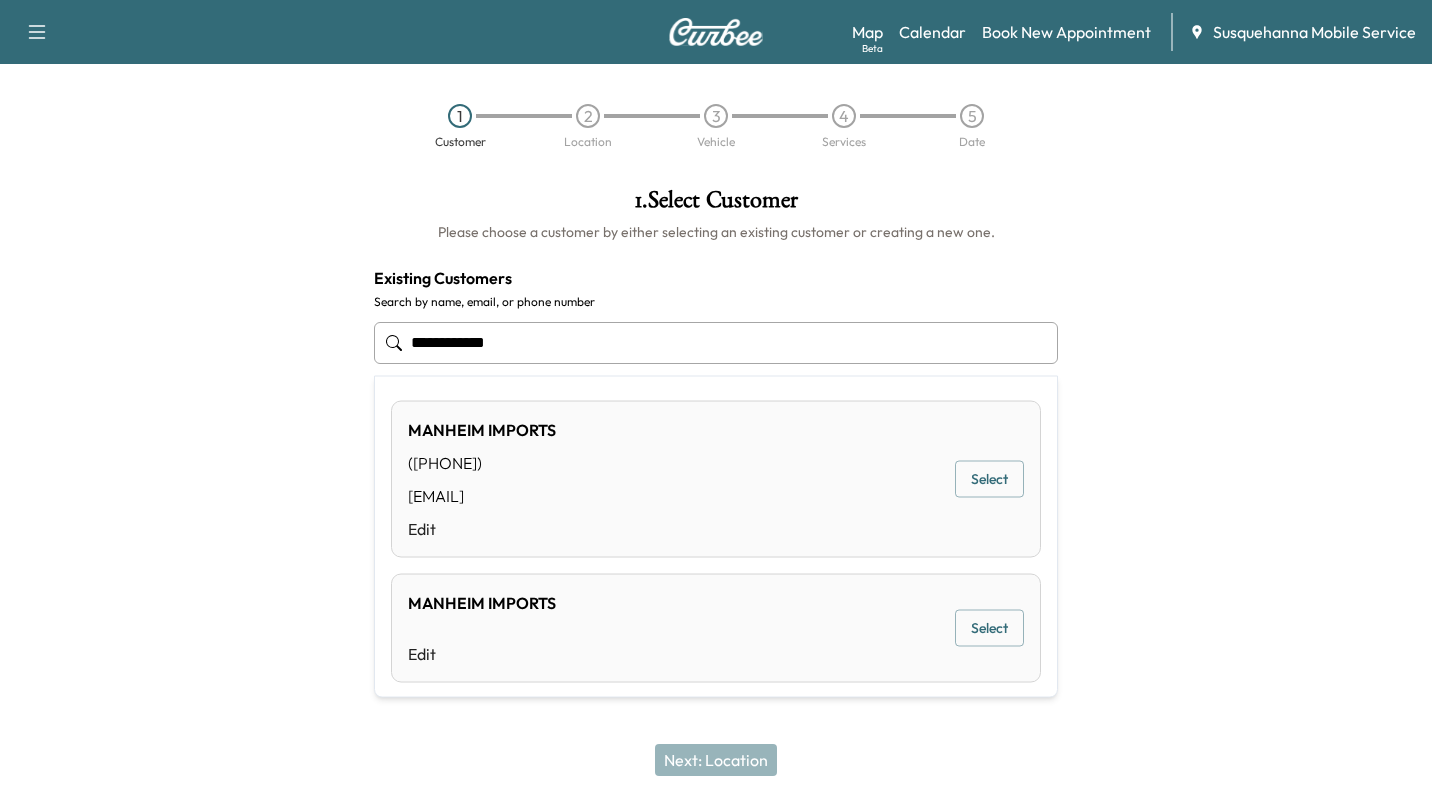 click on "Select" at bounding box center [989, 479] 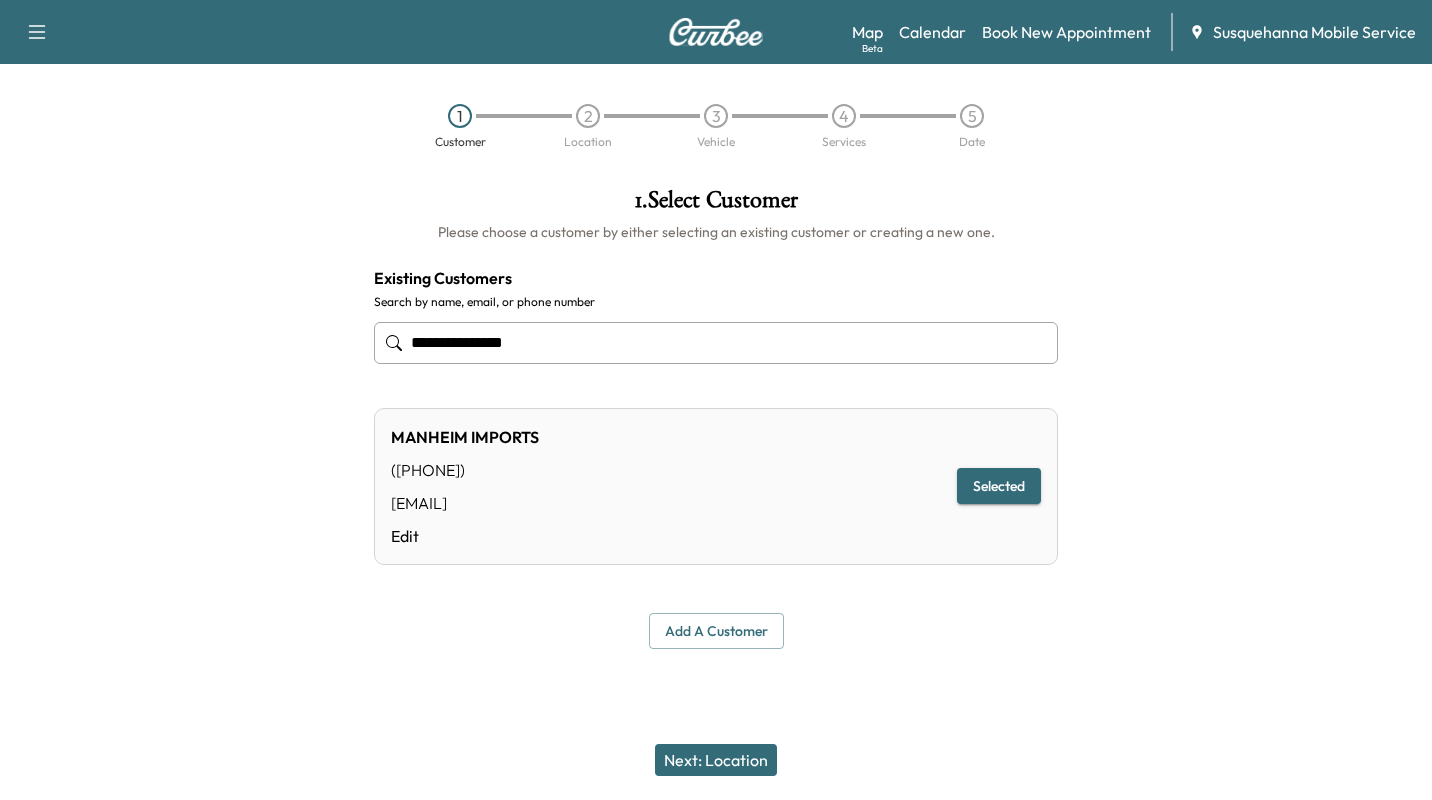 type on "**********" 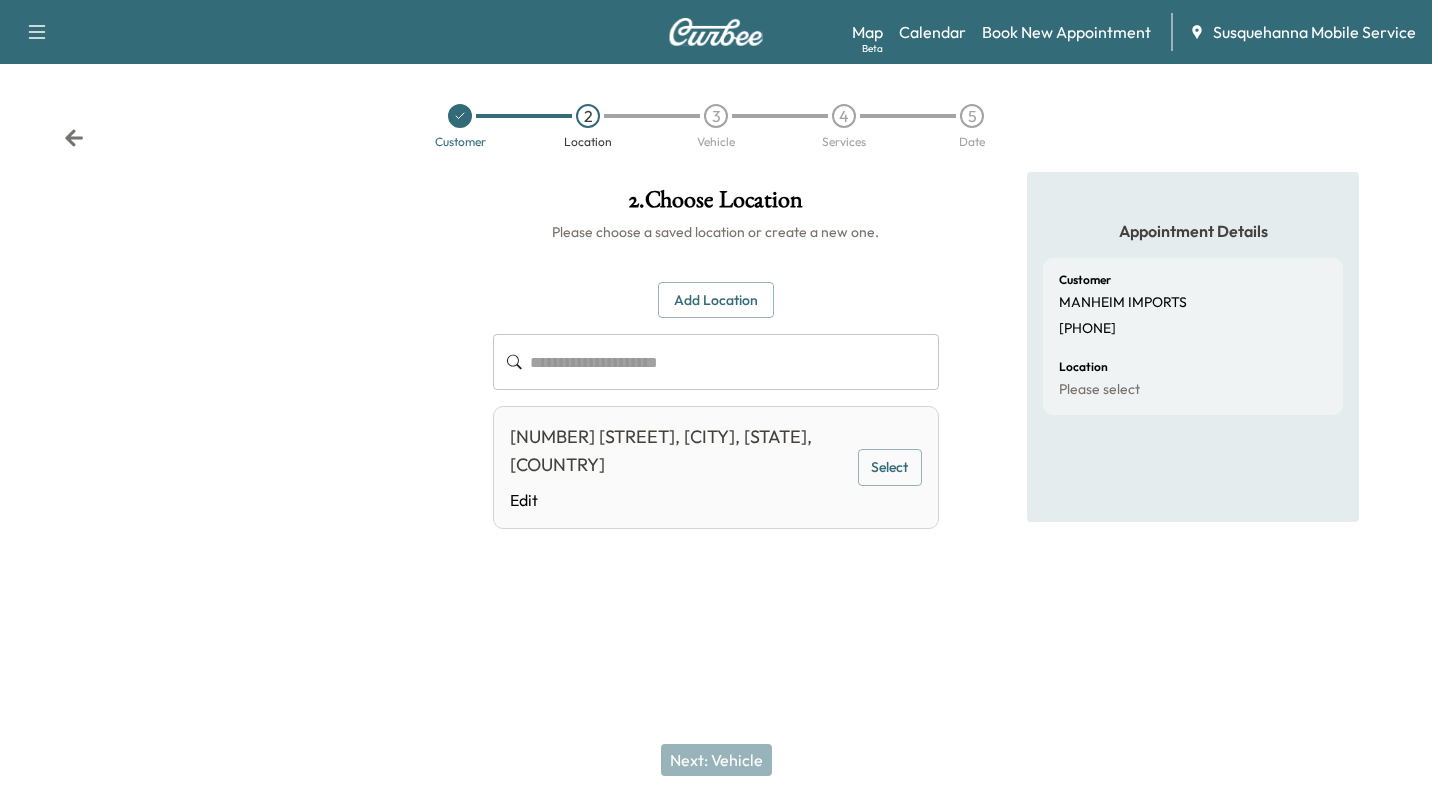 click on "[NUMBER] [STREET], [CITY], [STATE], [COUNTRY] Edit Select" at bounding box center (715, 467) 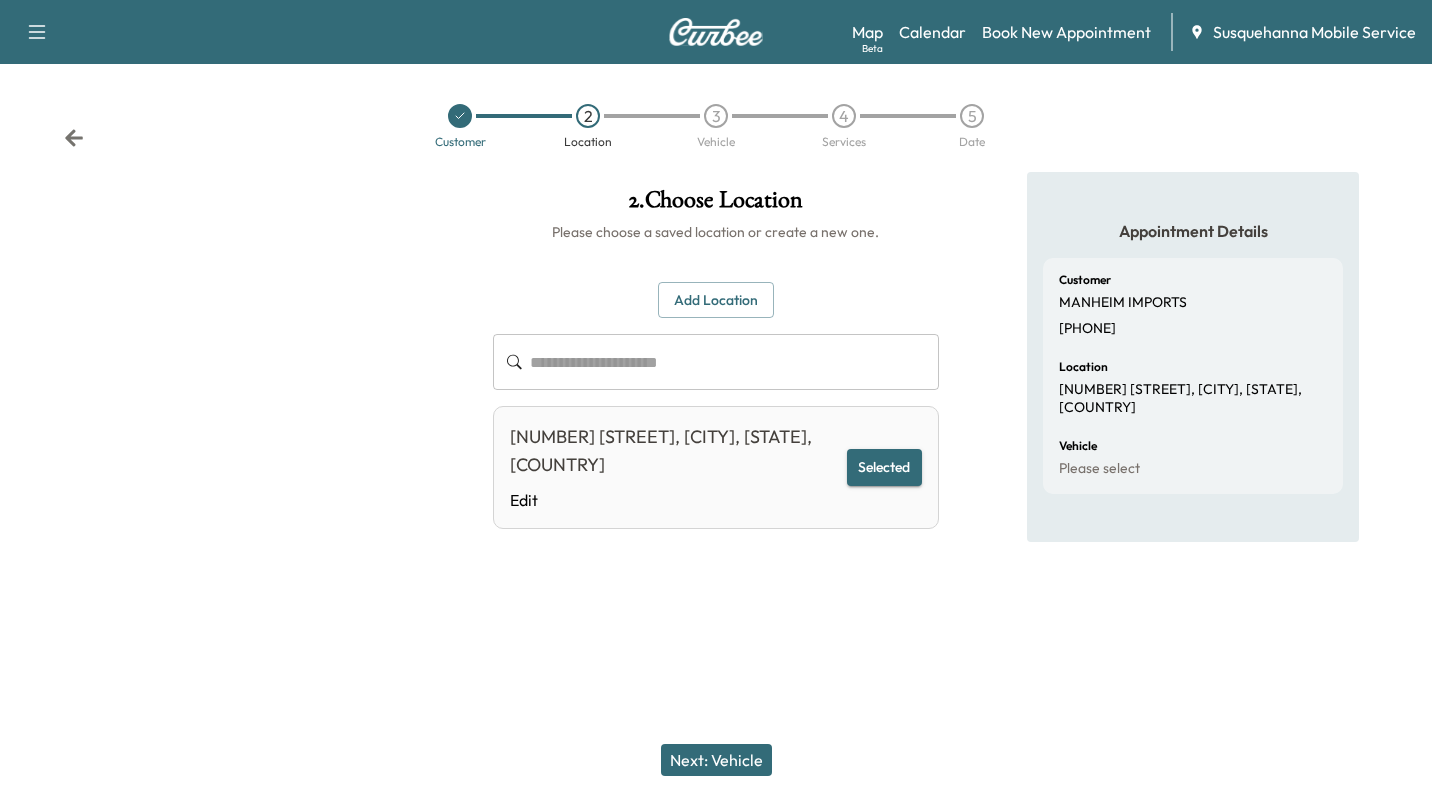 click on "Next: Vehicle" at bounding box center (716, 760) 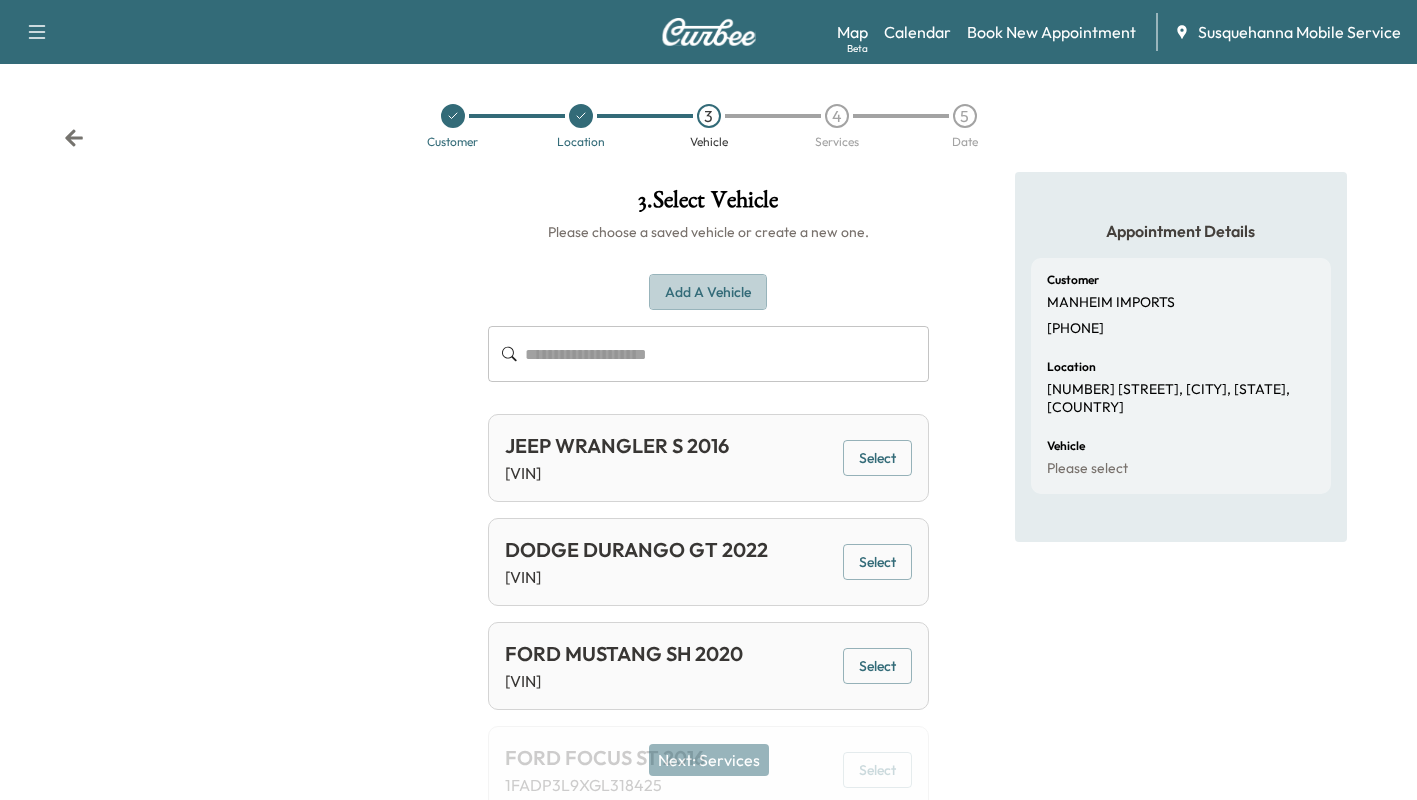 click on "Add a Vehicle" at bounding box center [708, 292] 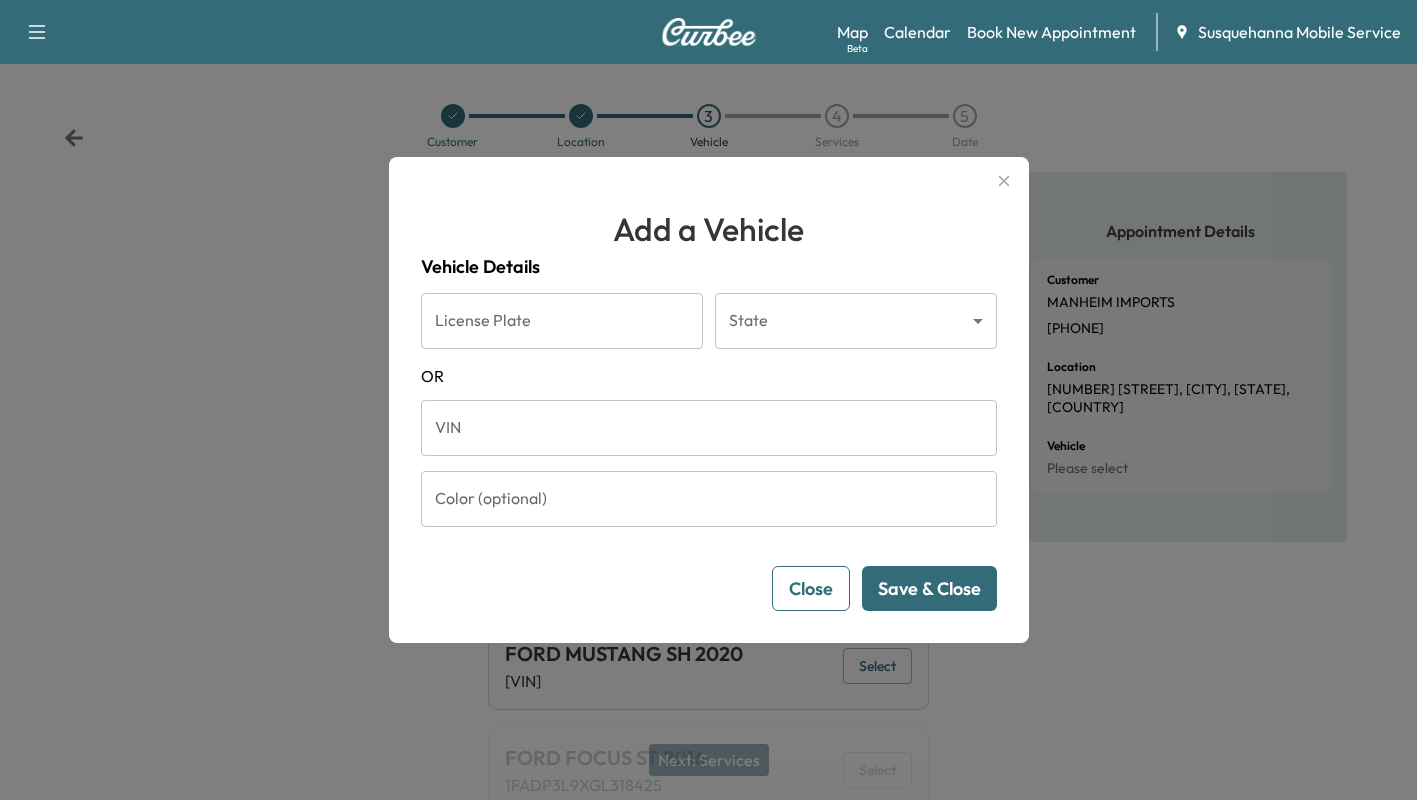 click on "VIN" at bounding box center [709, 428] 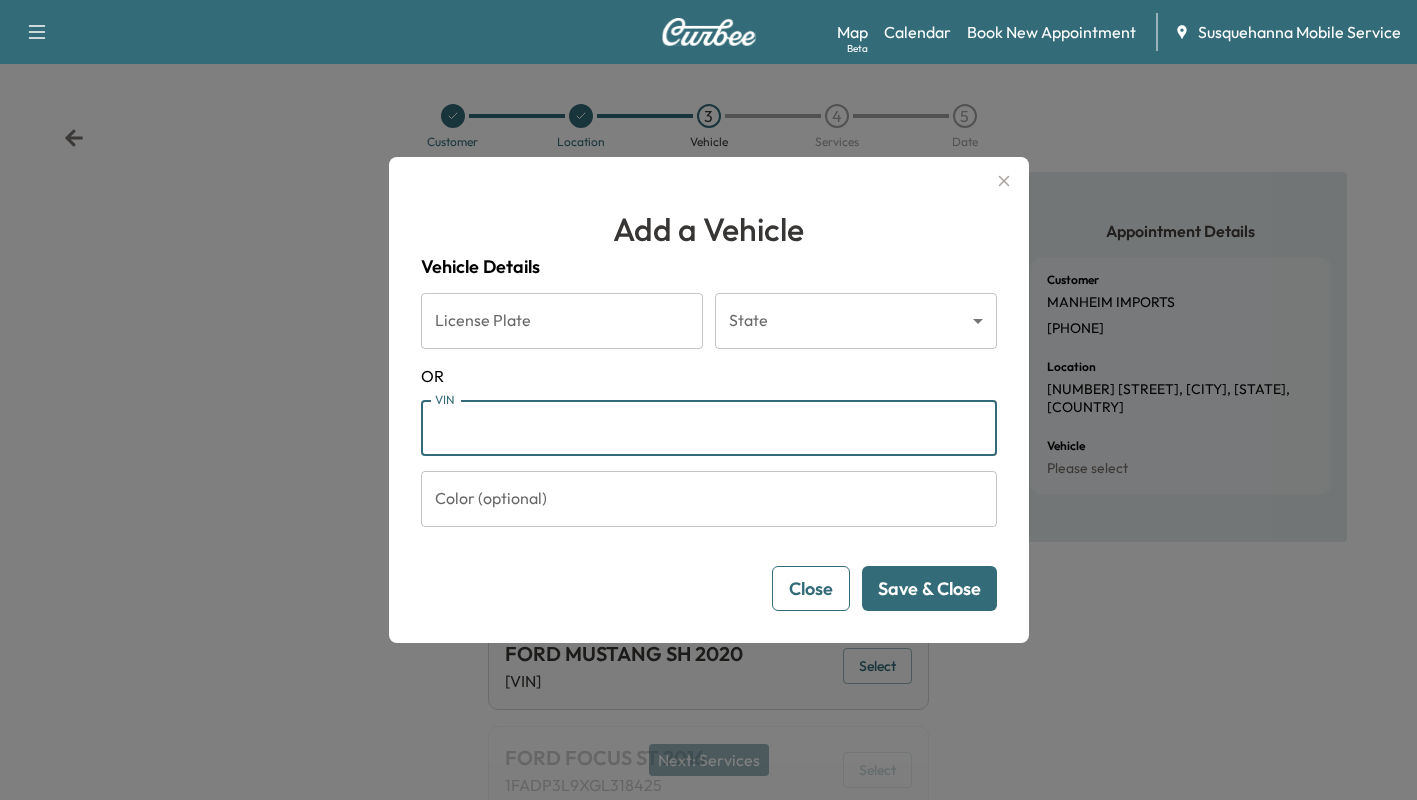 paste on "**********" 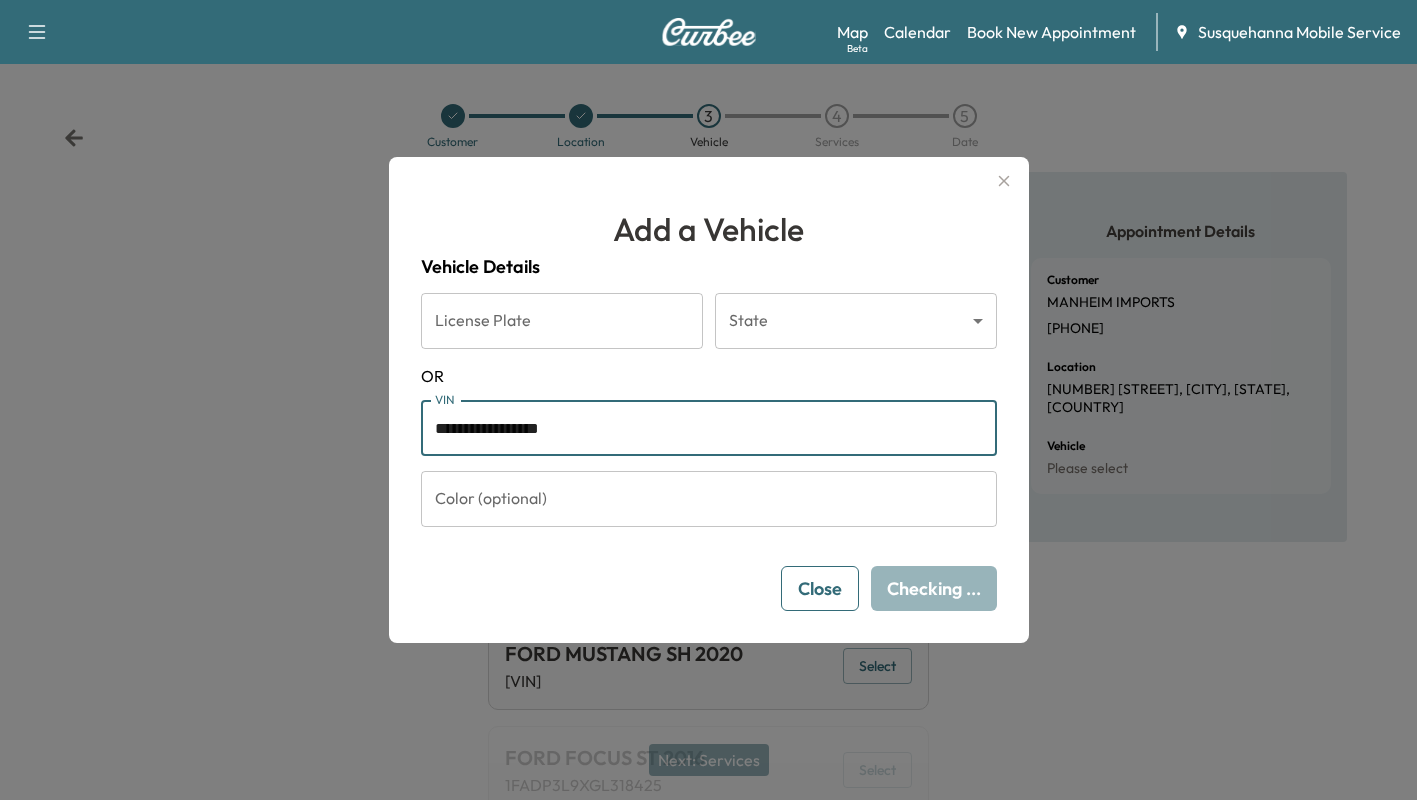 type on "**********" 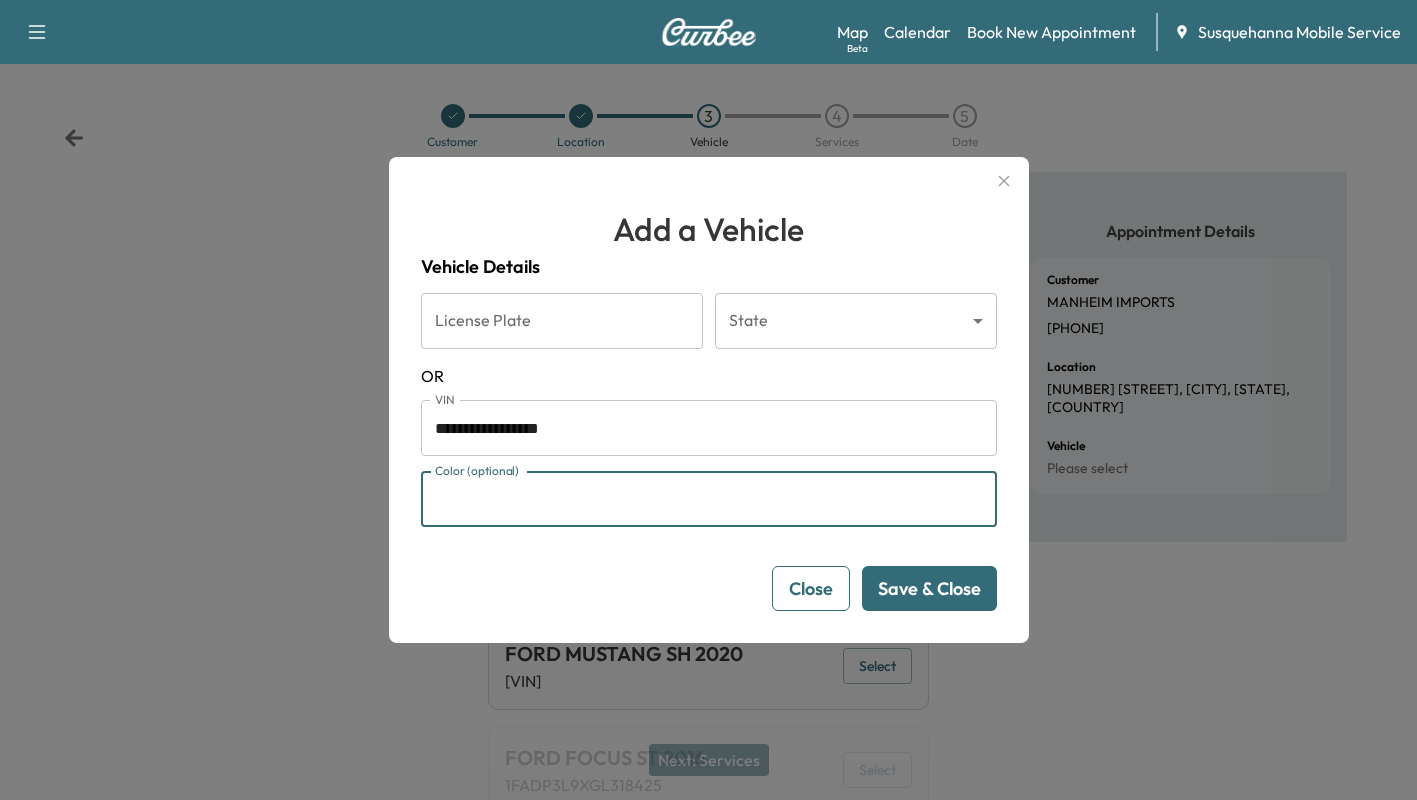 type on "*****" 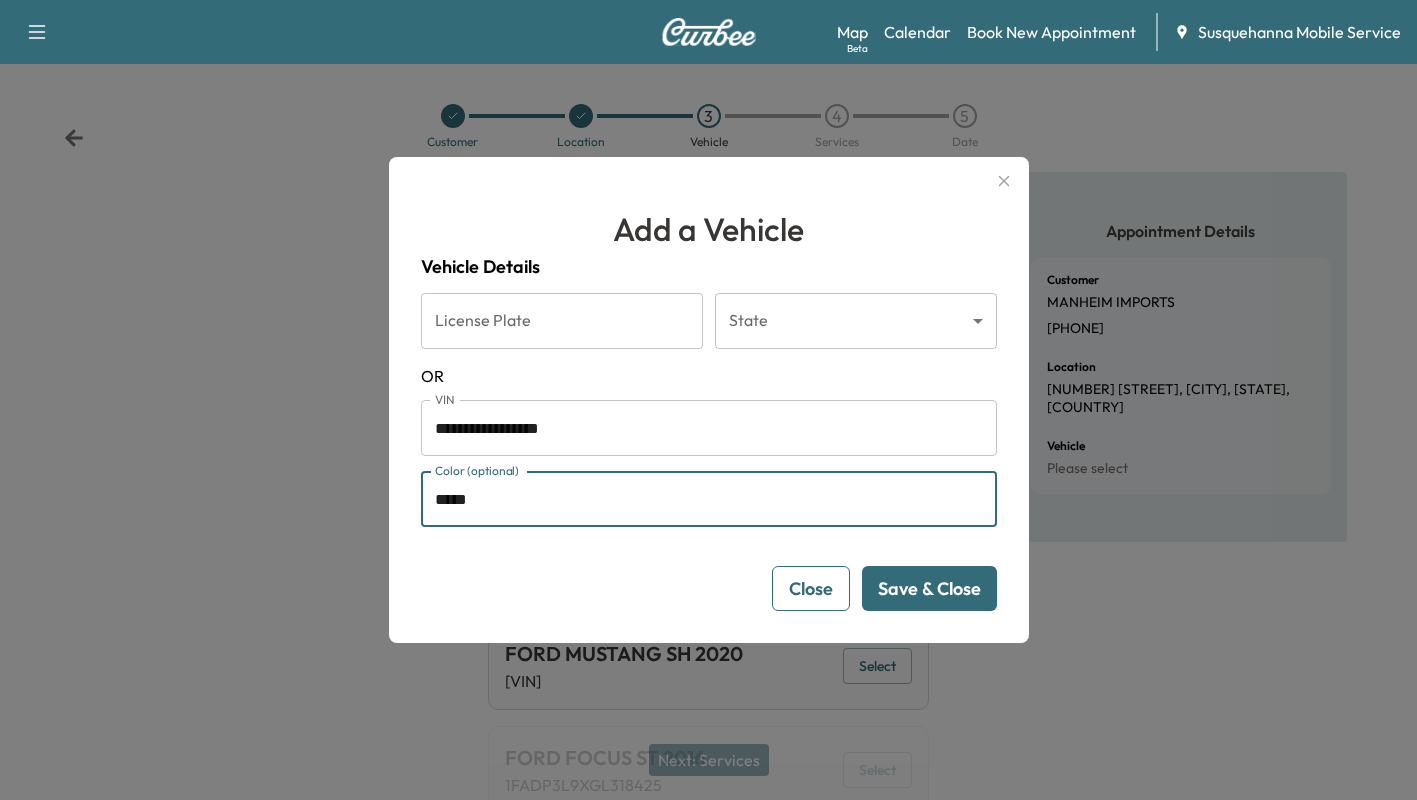 click on "Save & Close" at bounding box center [929, 588] 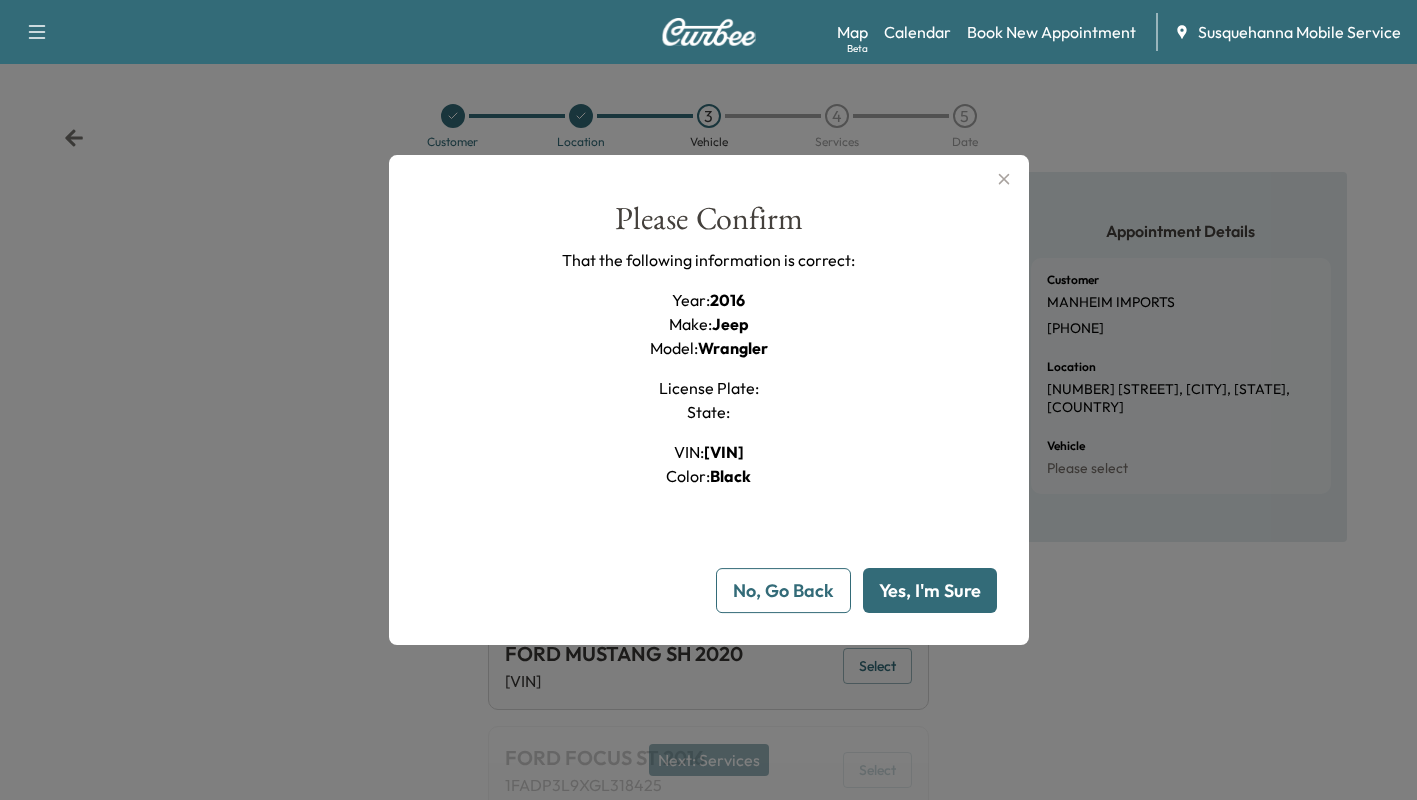 click on "Yes, I'm Sure" at bounding box center (930, 590) 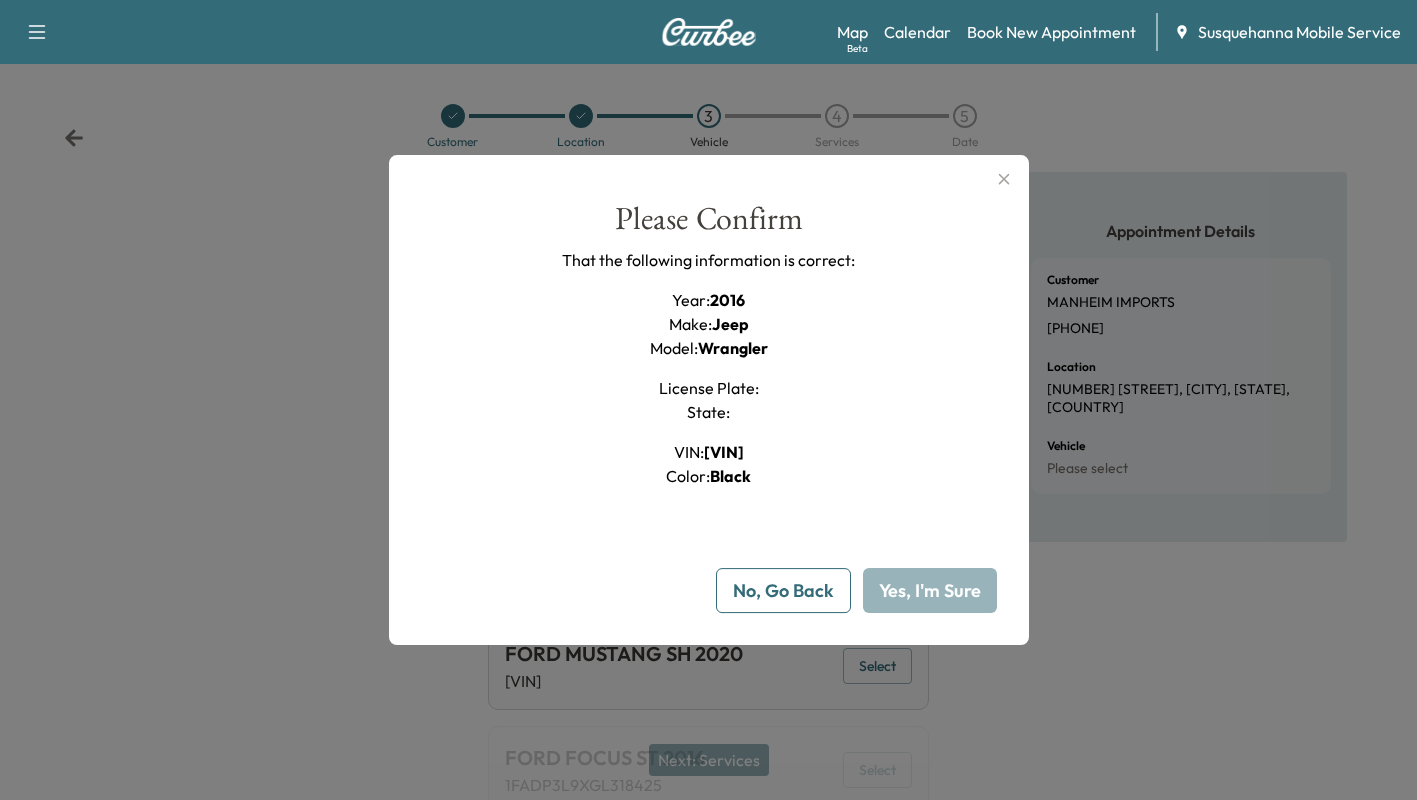 type 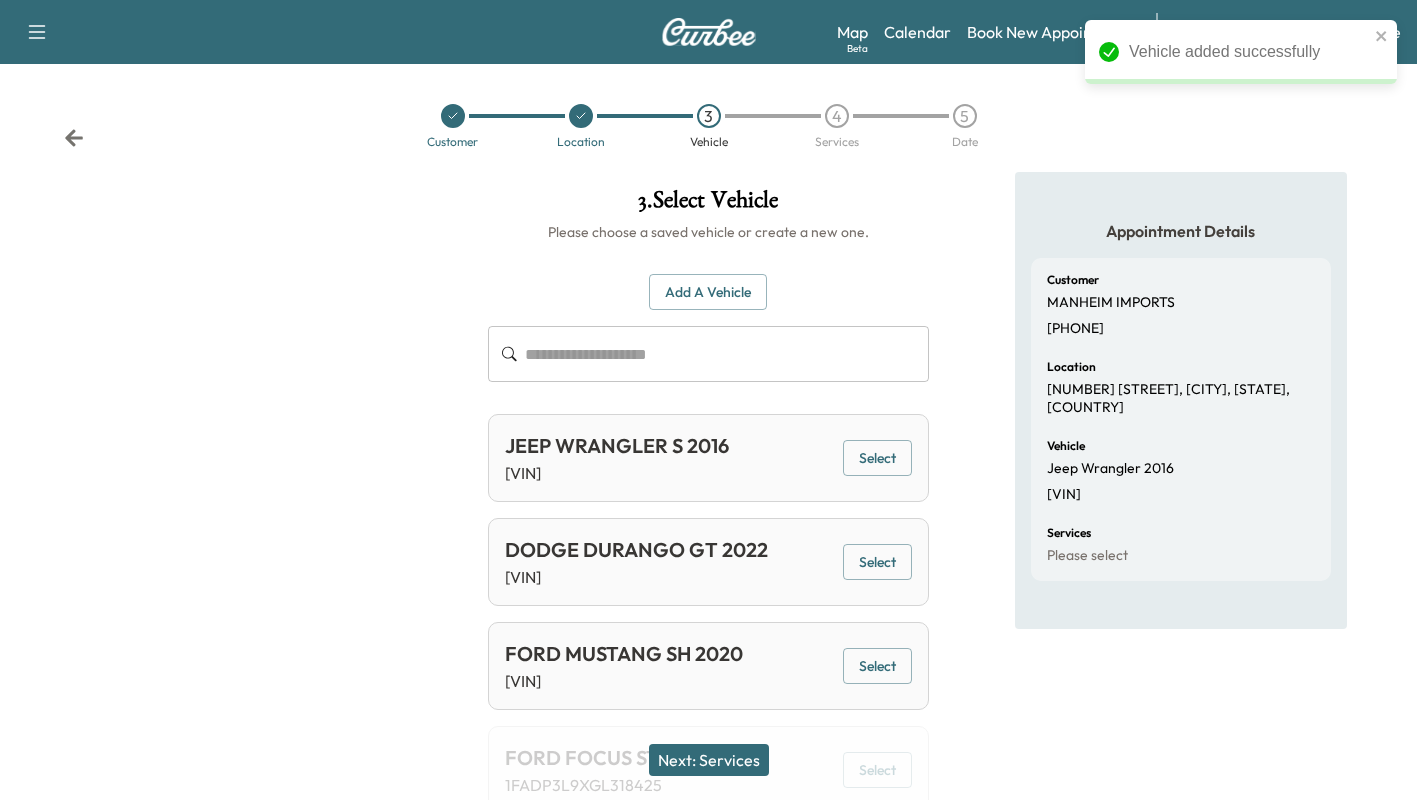 click on "Next: Services" at bounding box center [709, 760] 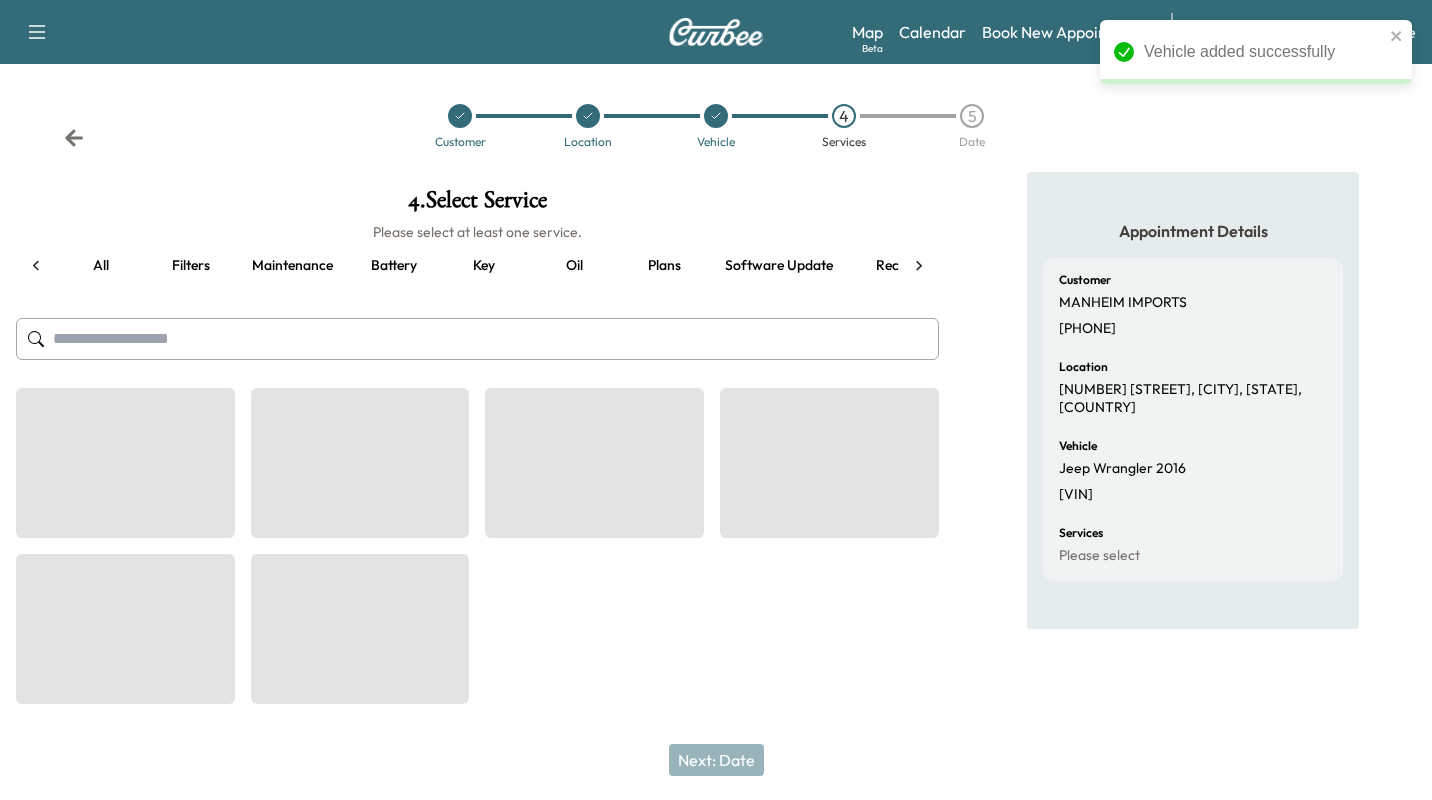 scroll, scrollTop: 0, scrollLeft: 147, axis: horizontal 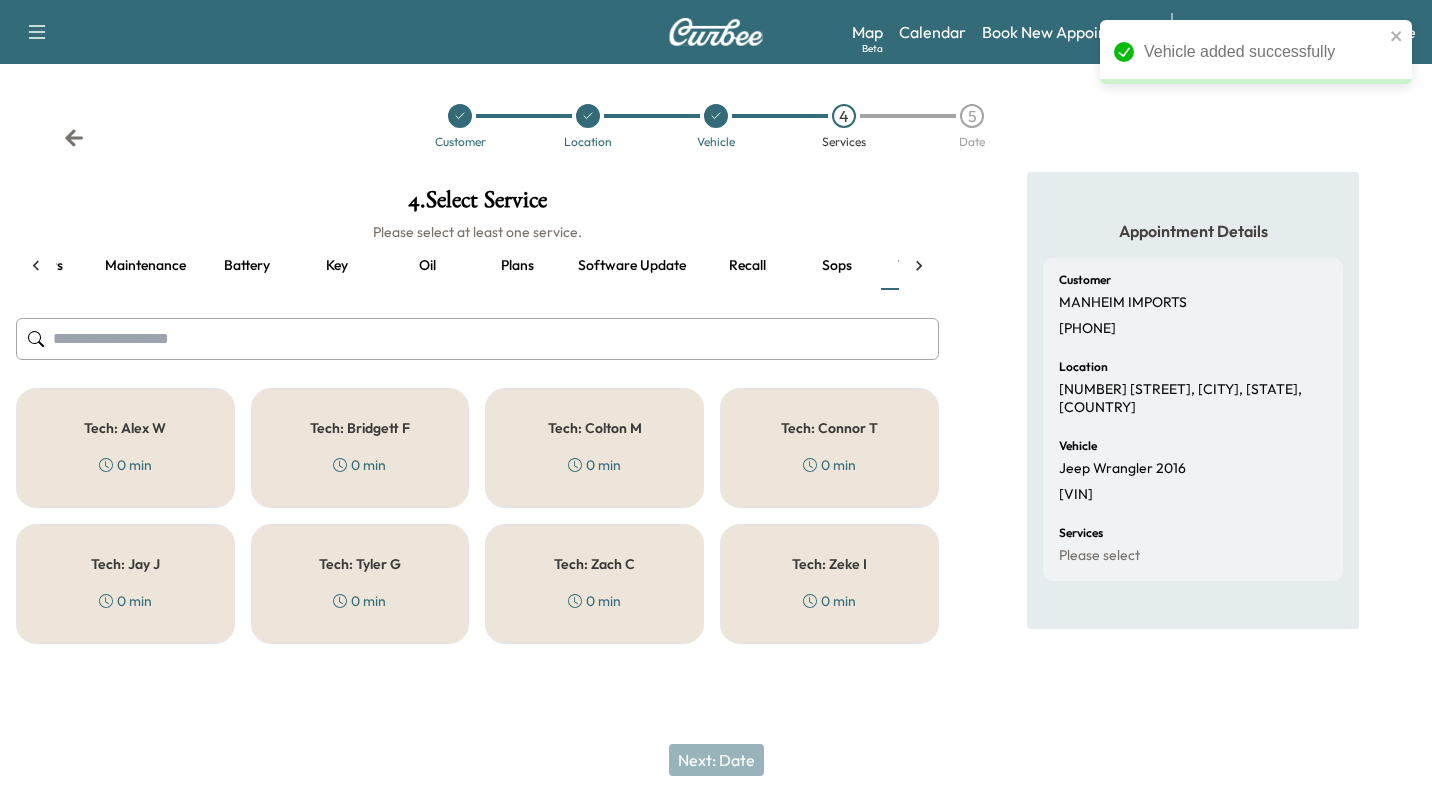 click on "Recall" at bounding box center (747, 266) 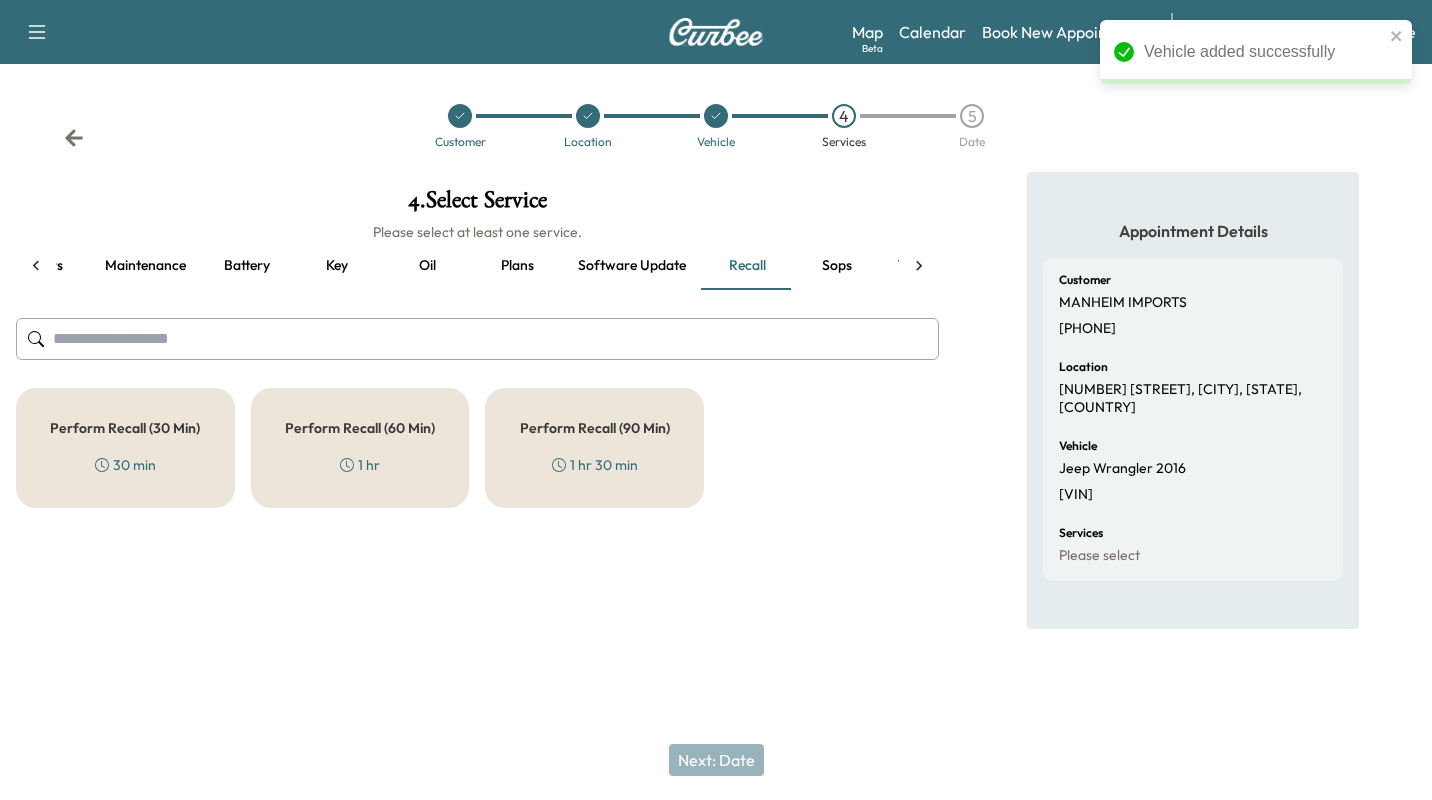 click on "Perform Recall (30 Min) 30 min" at bounding box center (125, 448) 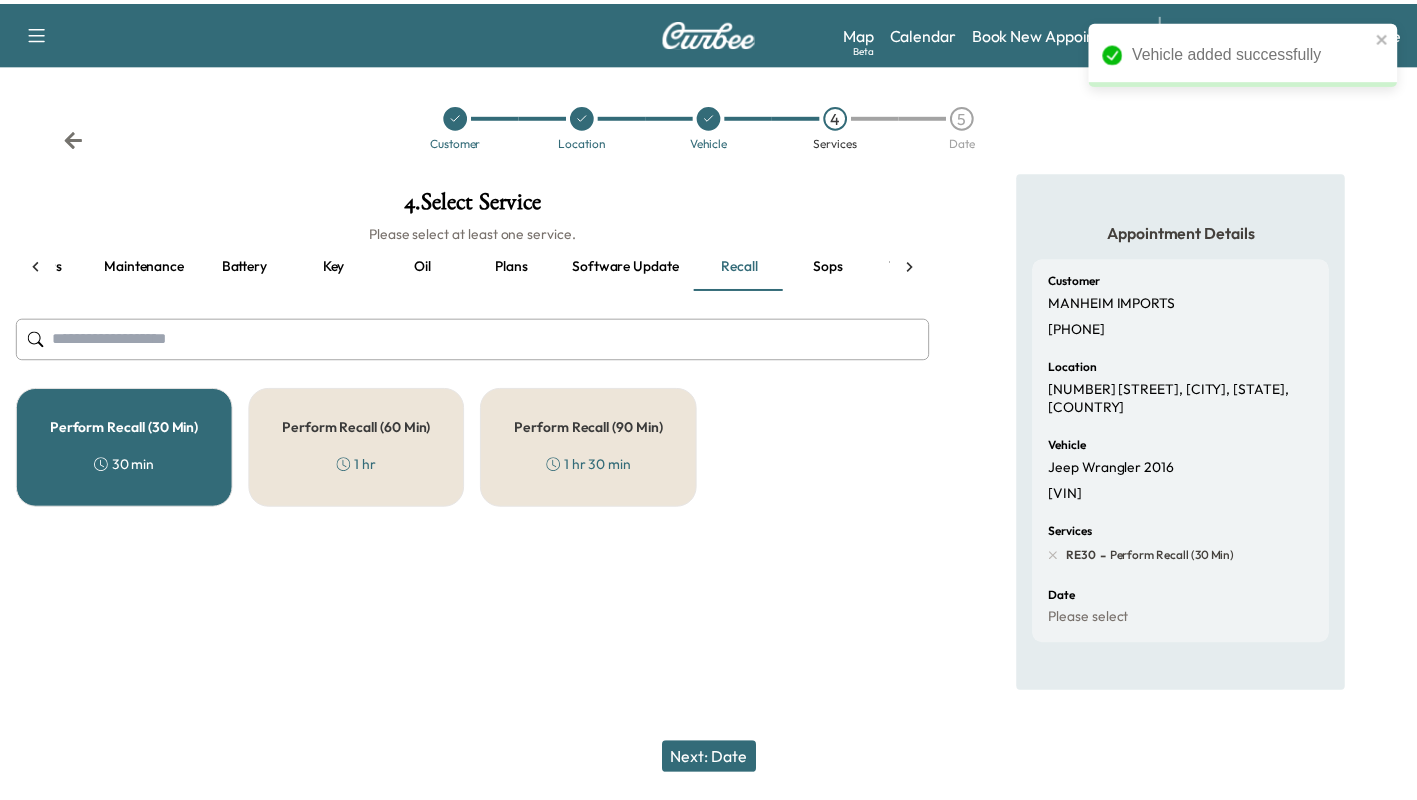 scroll, scrollTop: 0, scrollLeft: 227, axis: horizontal 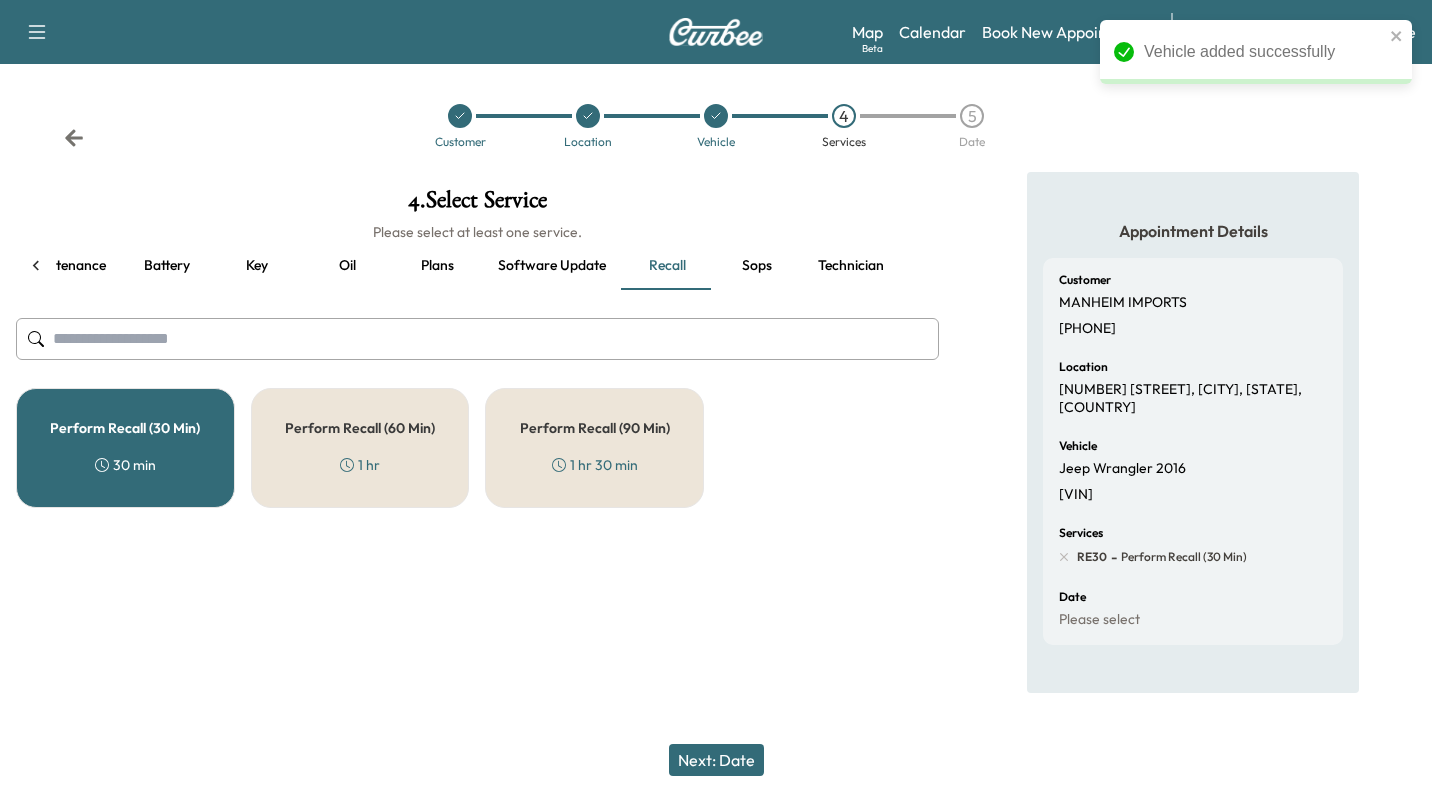 click on "Technician" at bounding box center [851, 266] 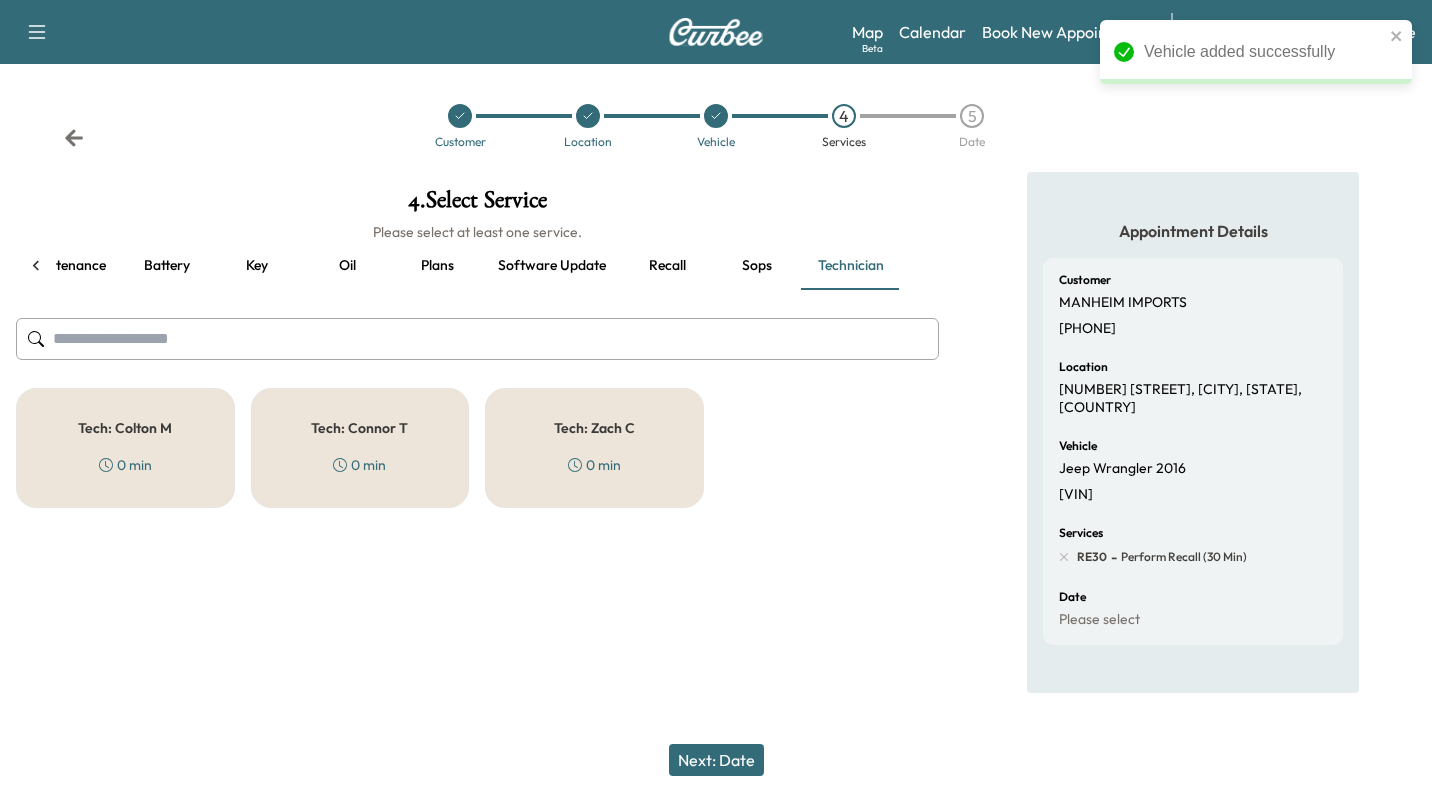 click on "Tech: [NAME] 0 min" at bounding box center (125, 448) 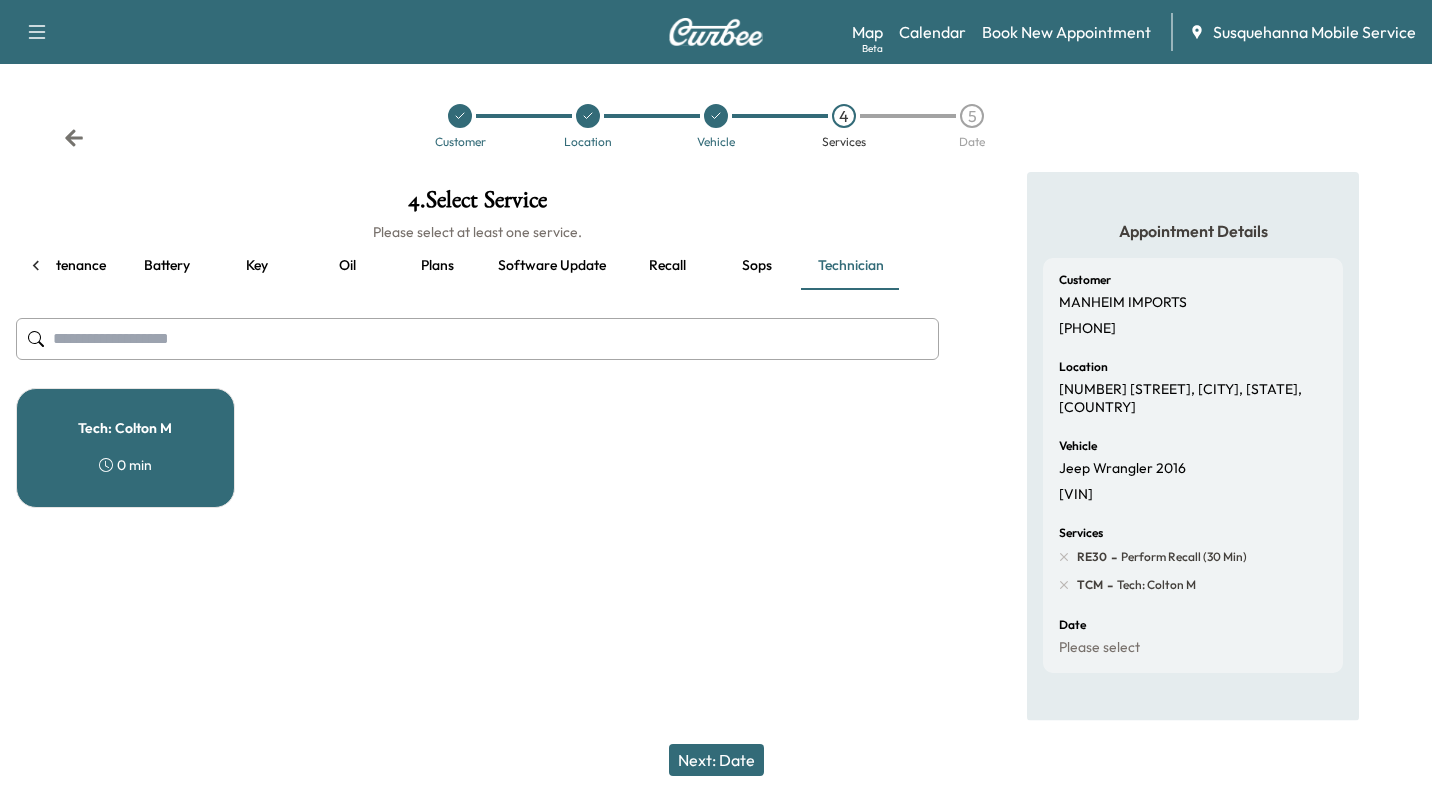 click on "Next: Date" at bounding box center [716, 760] 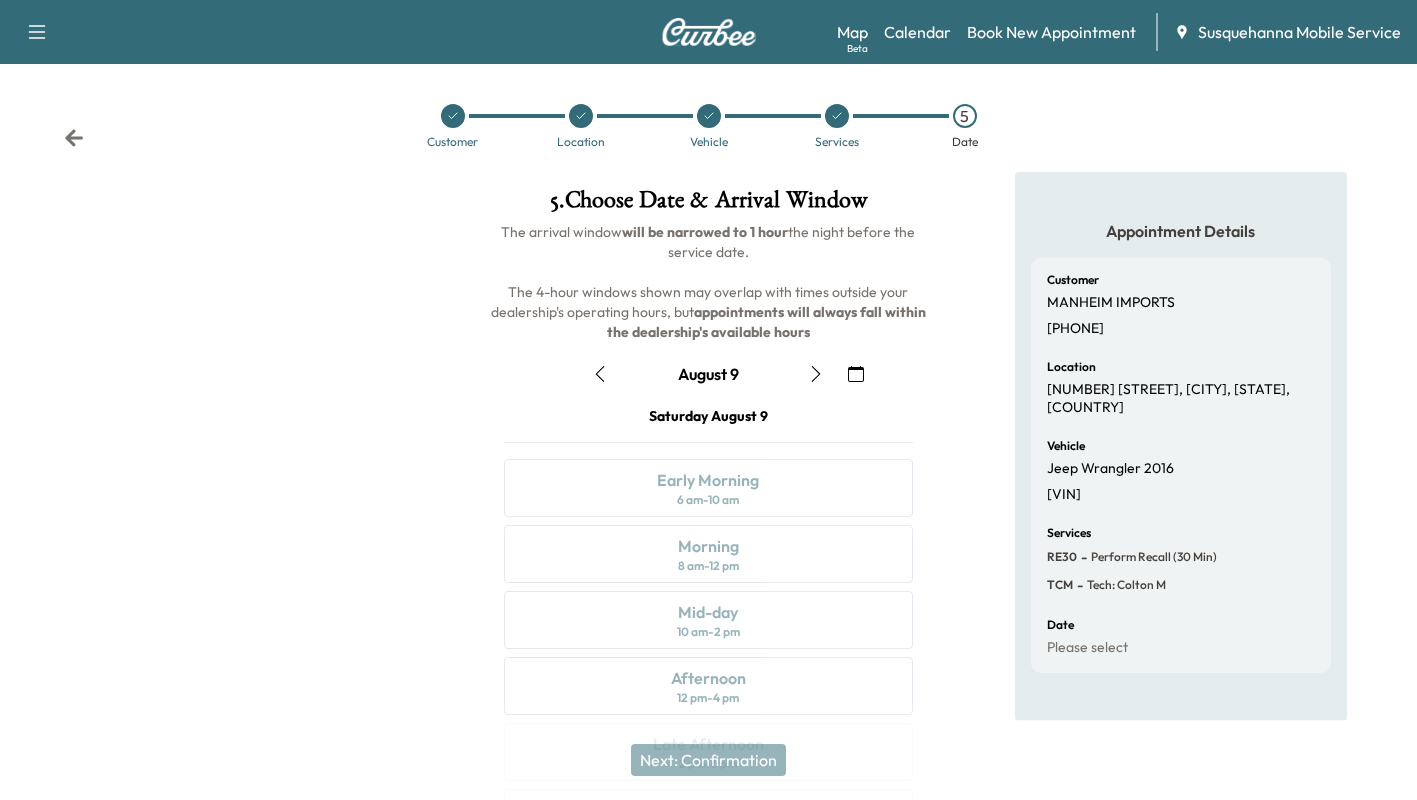 click 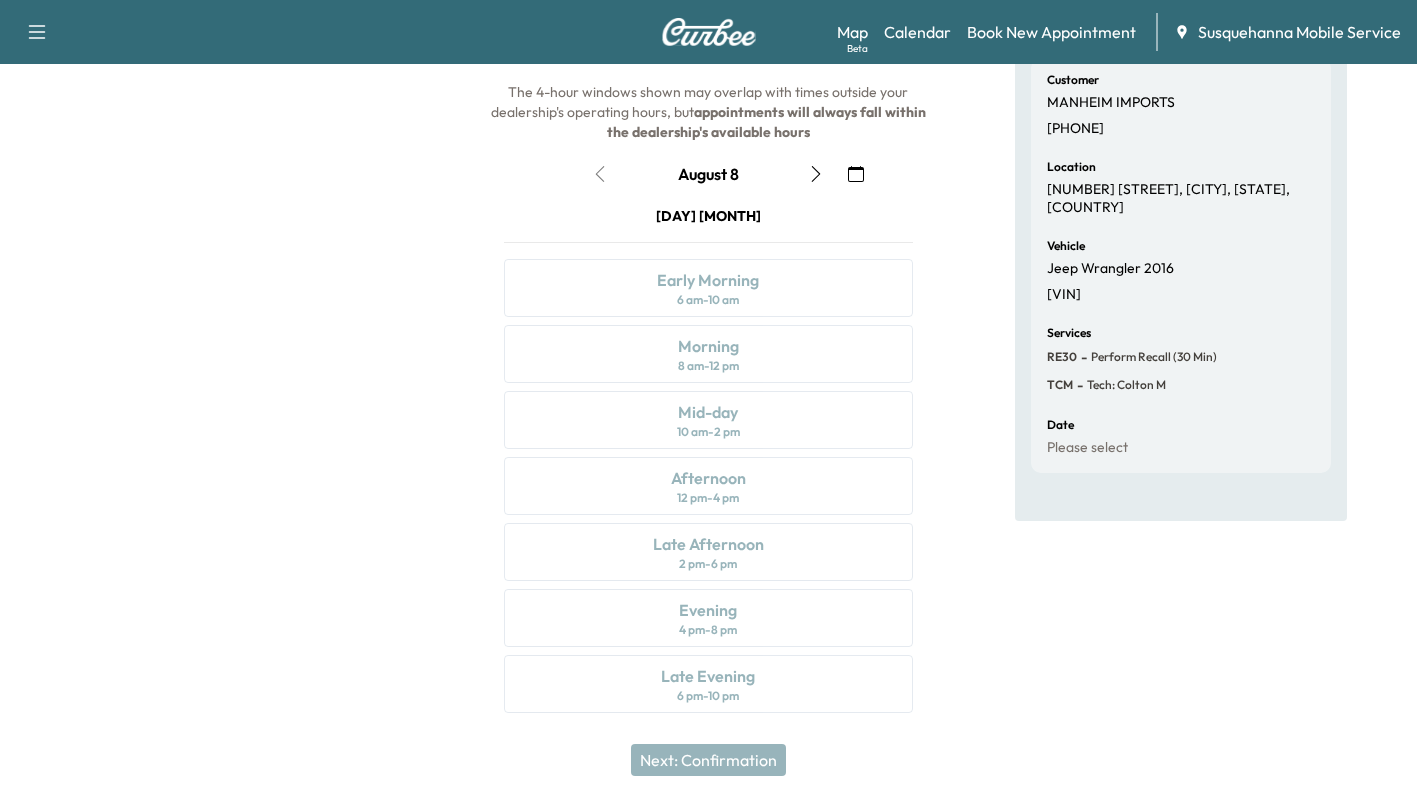 scroll, scrollTop: 0, scrollLeft: 0, axis: both 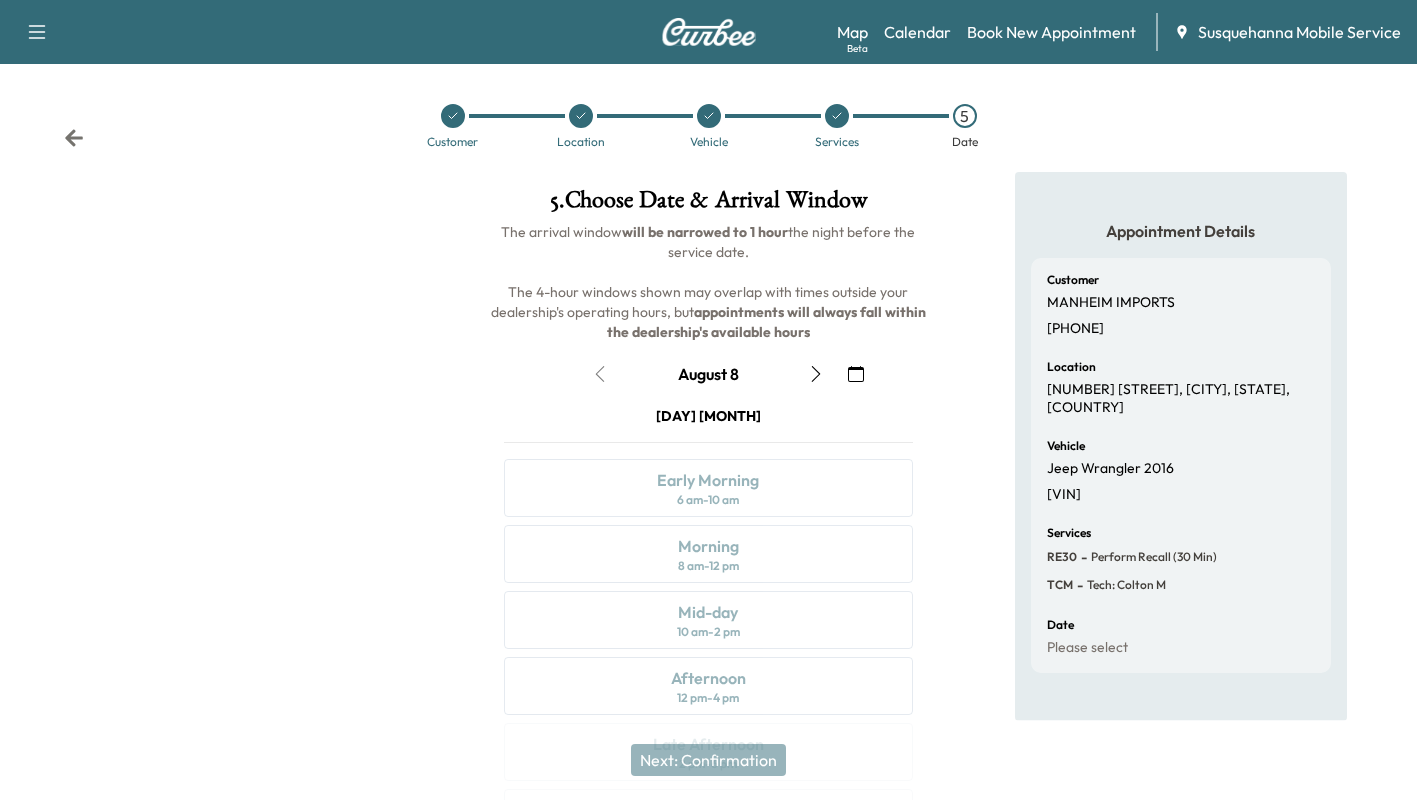 click 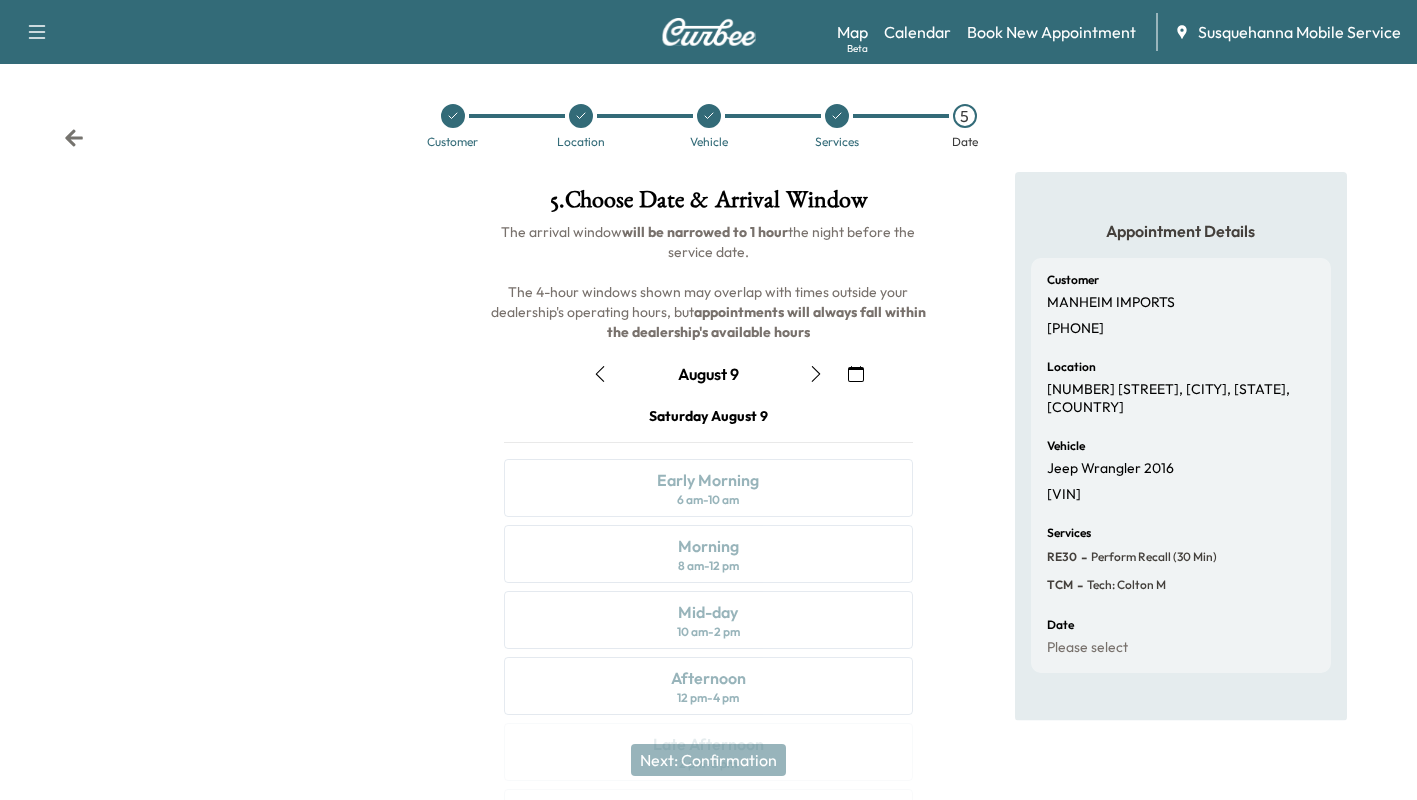 click 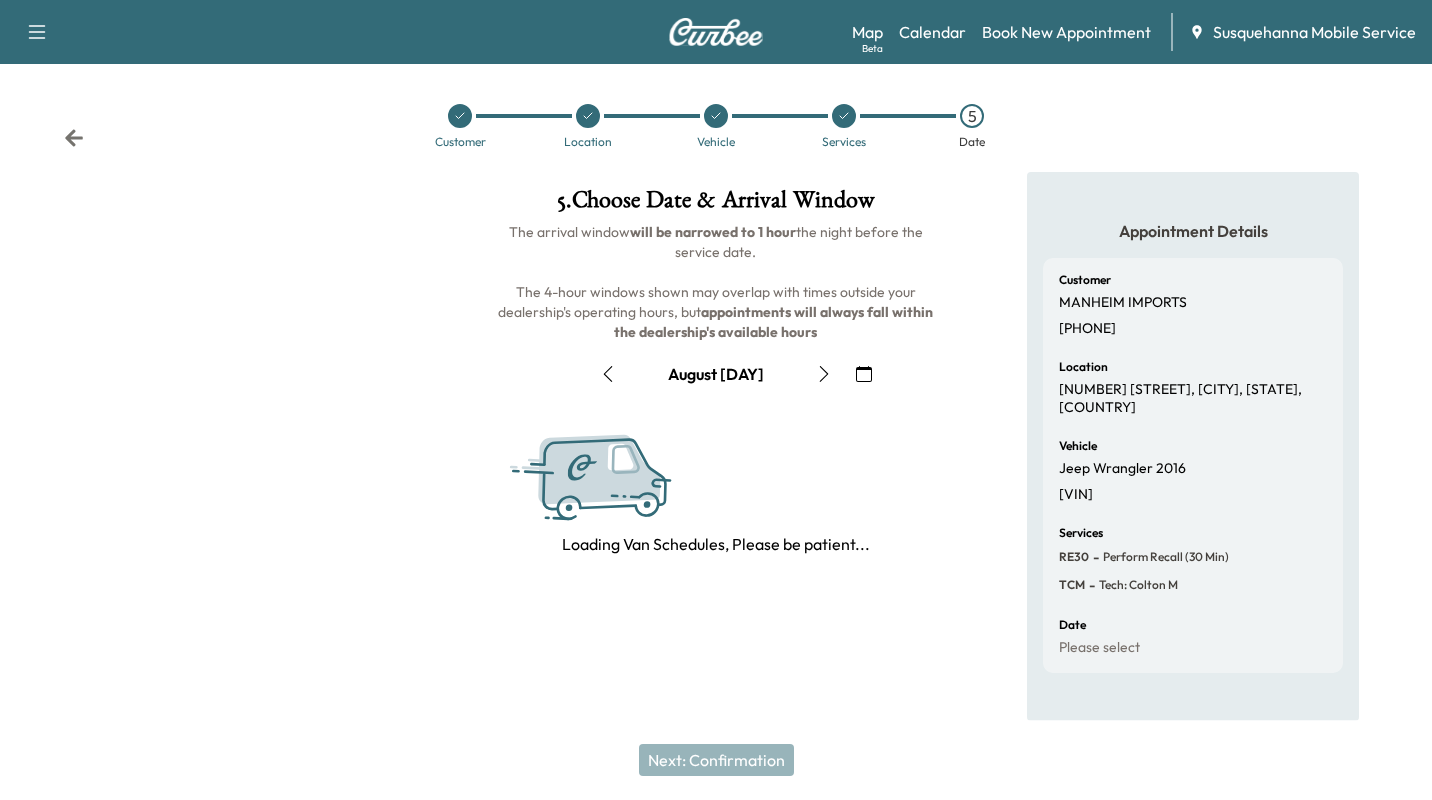 click at bounding box center (824, 374) 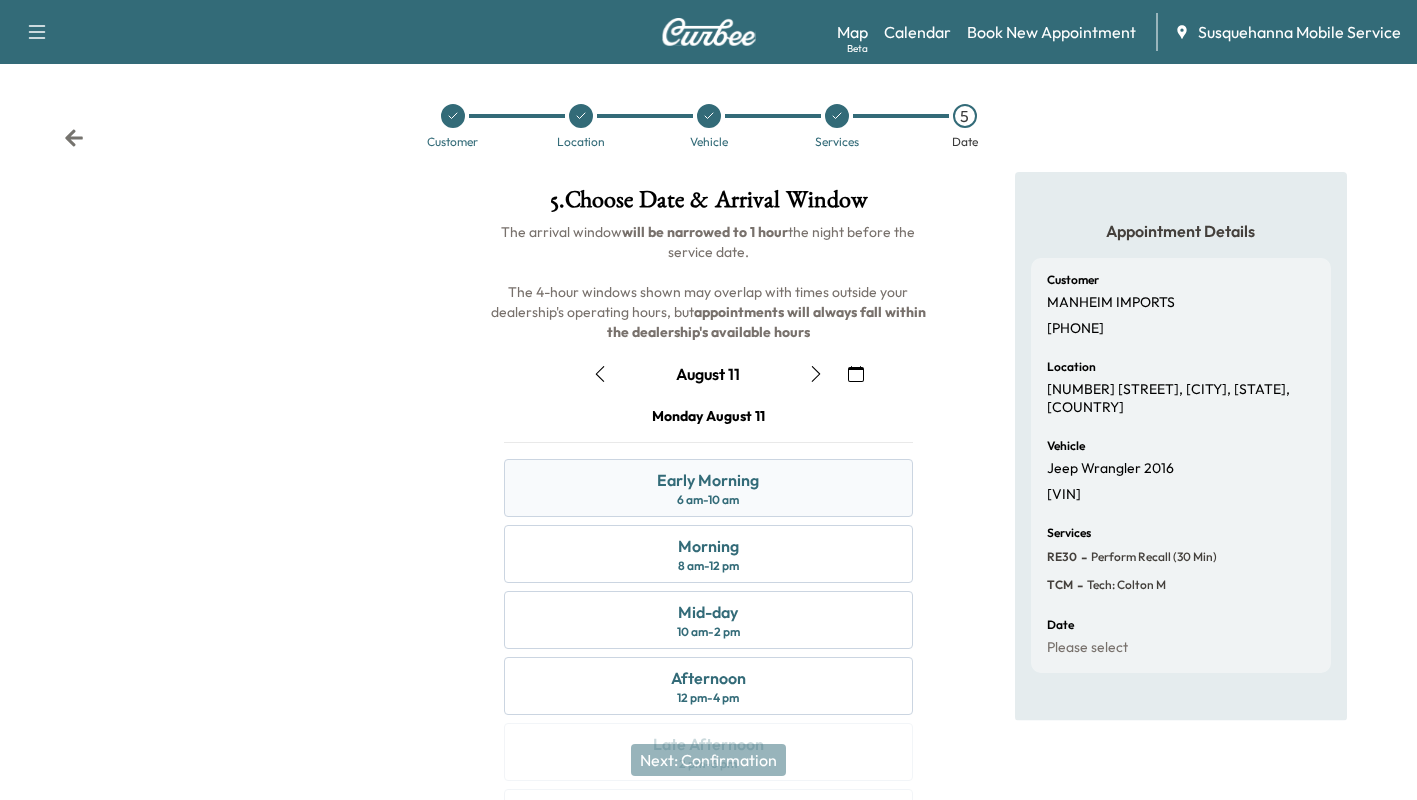 click on "Early Morning 6 am  -  10 am" at bounding box center (708, 488) 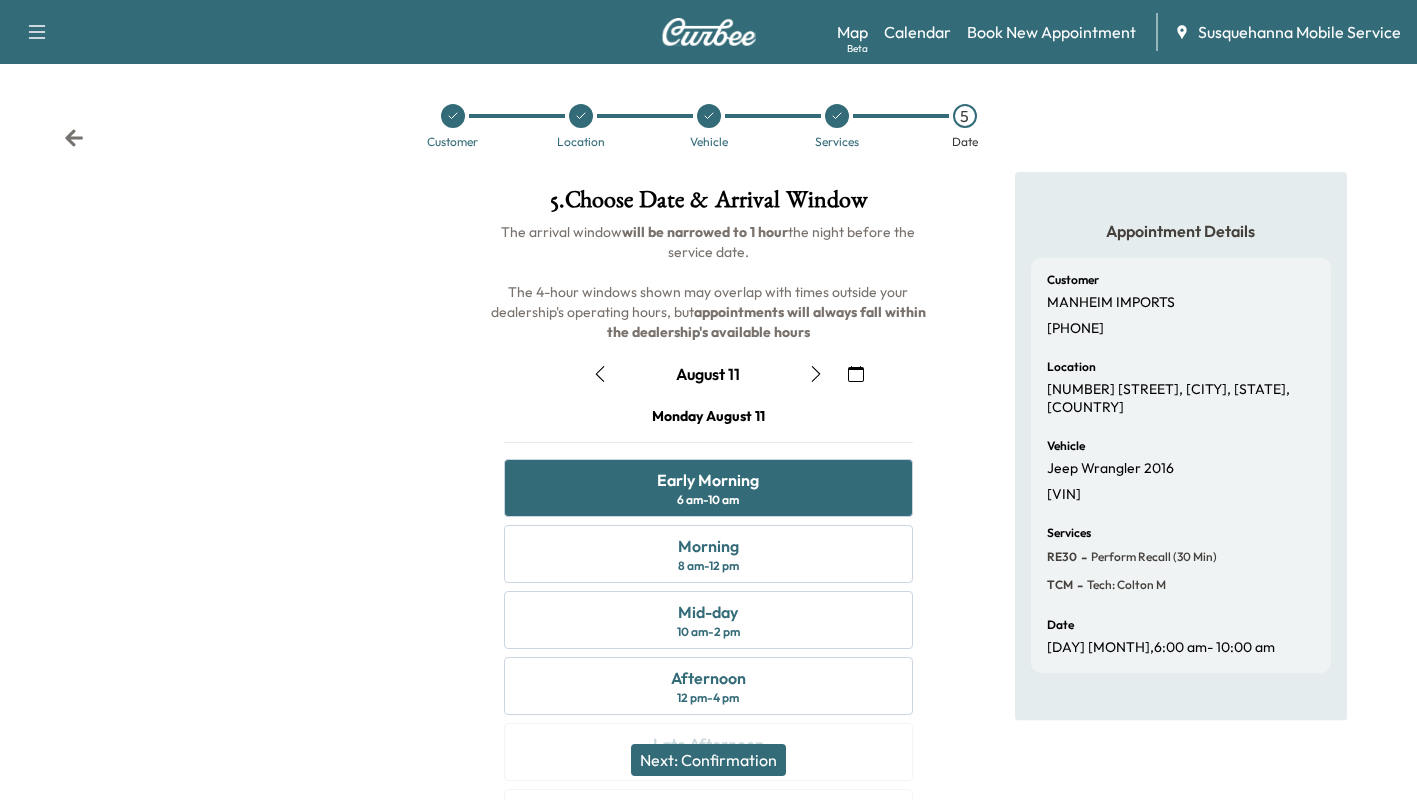click on "Next: Confirmation" at bounding box center (708, 760) 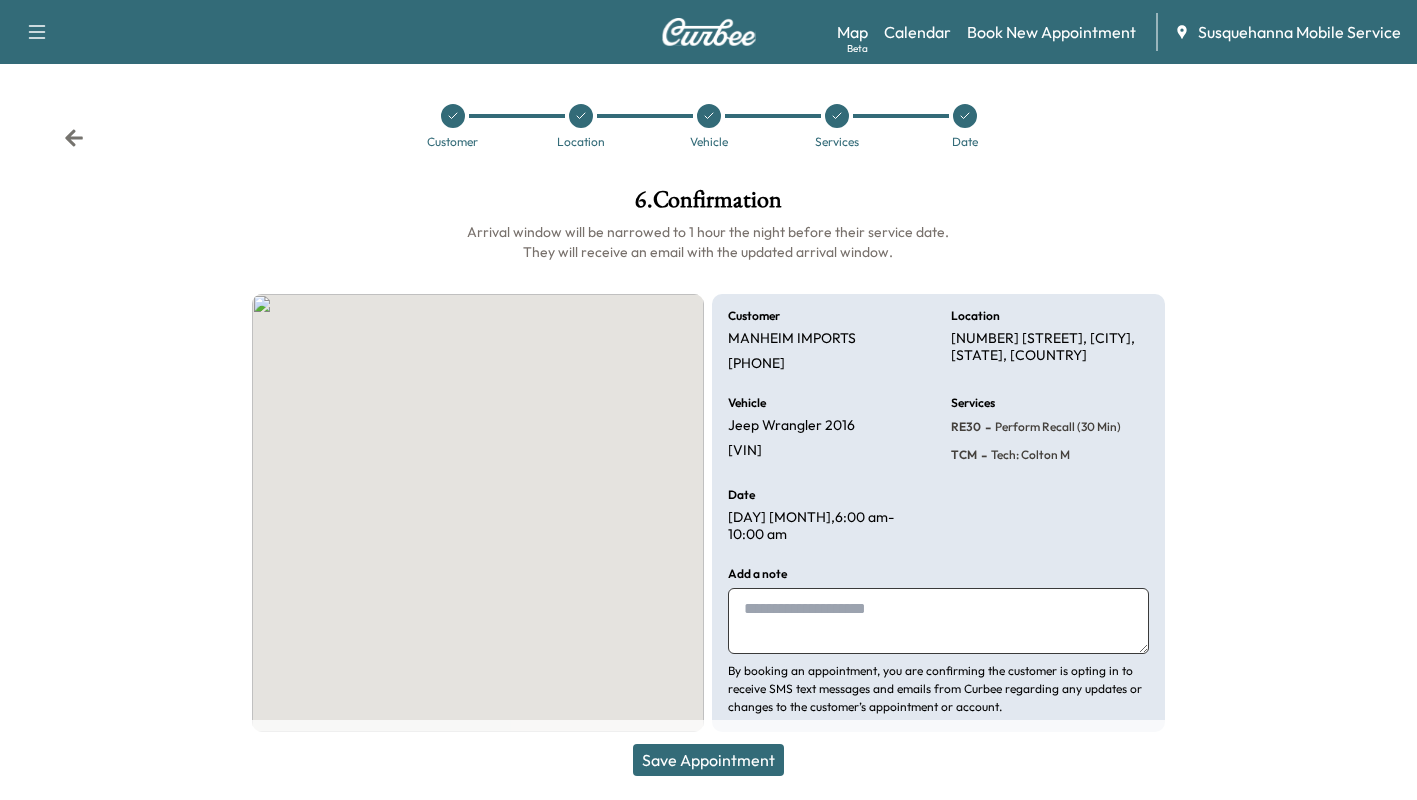 click on "Save Appointment" at bounding box center [708, 760] 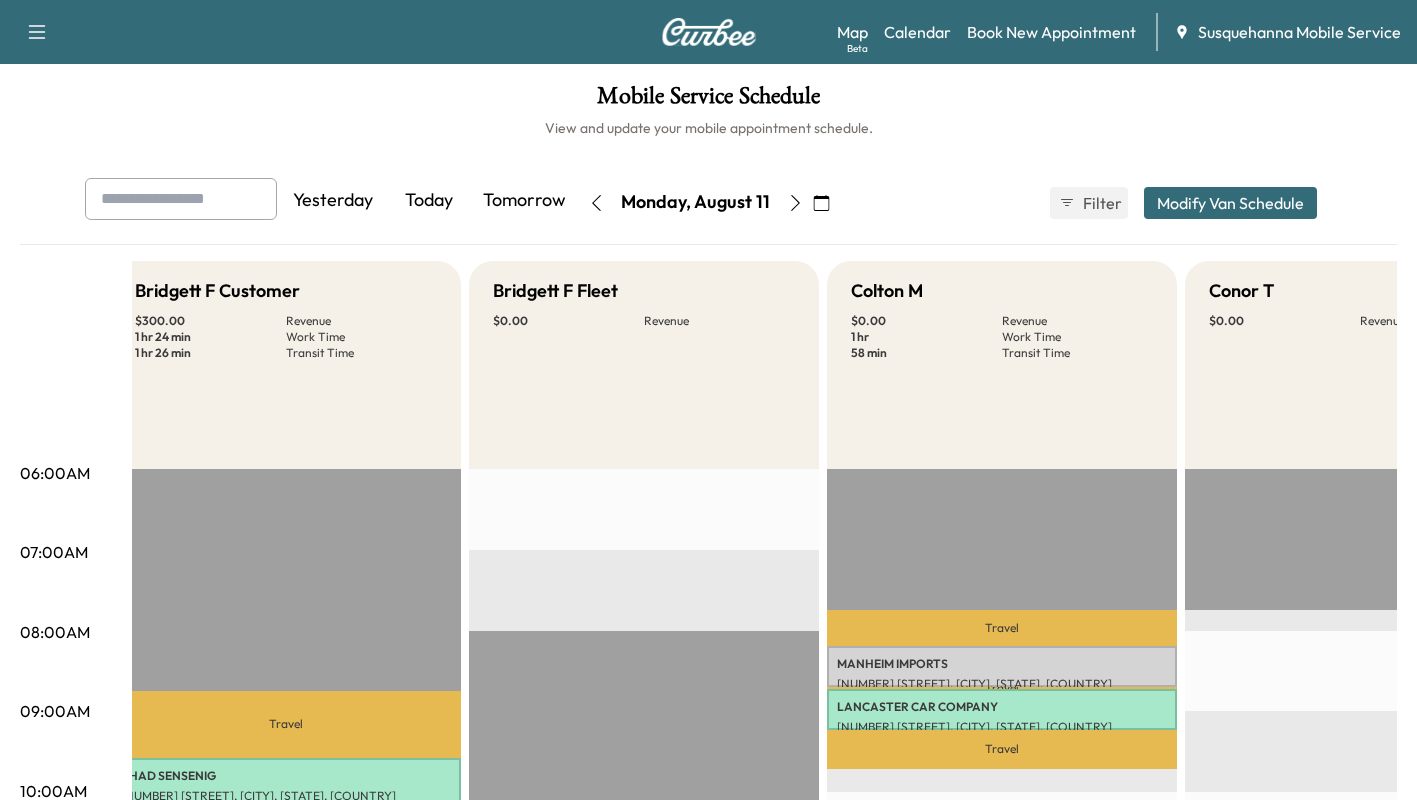 scroll, scrollTop: 0, scrollLeft: 380, axis: horizontal 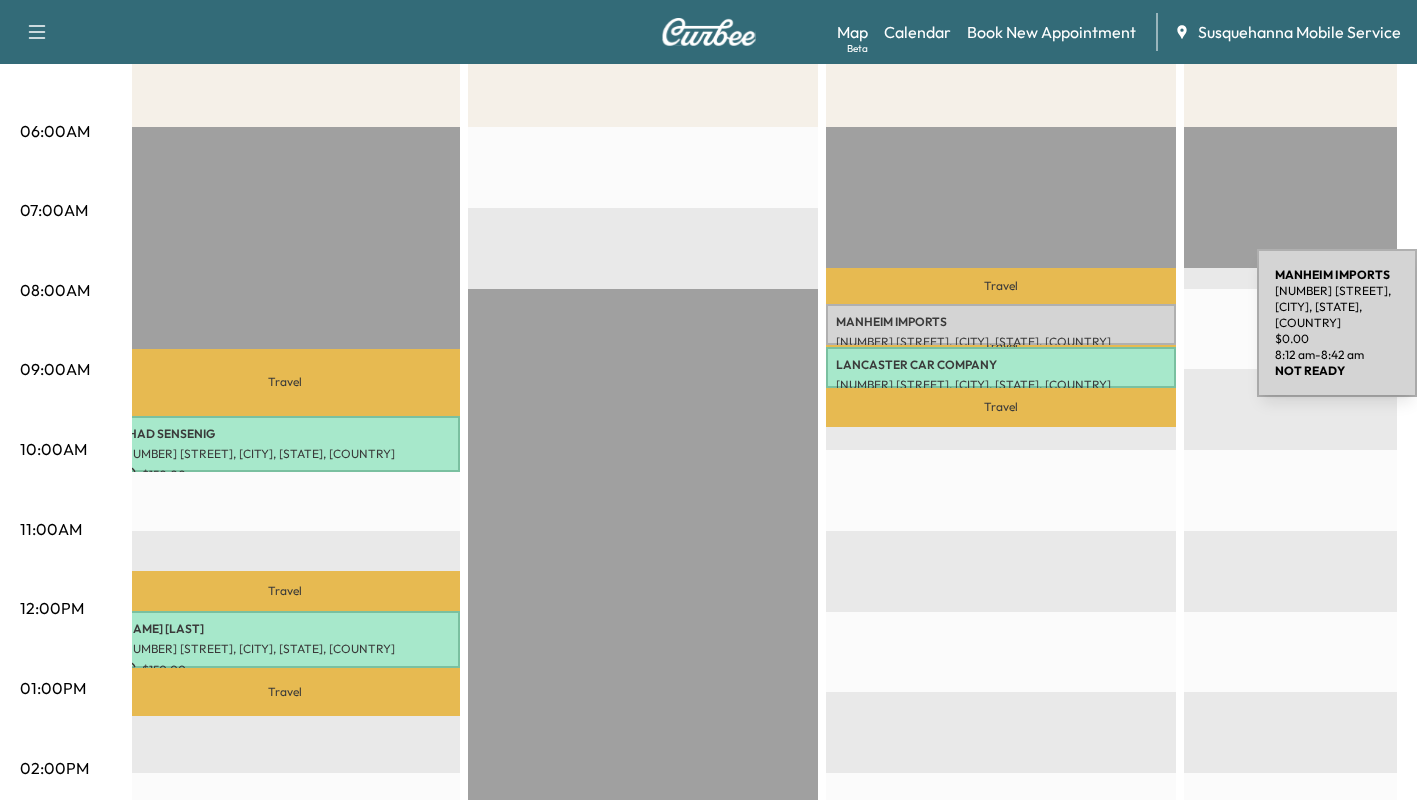 click on "MANHEIM   IMPORTS" at bounding box center (1001, 322) 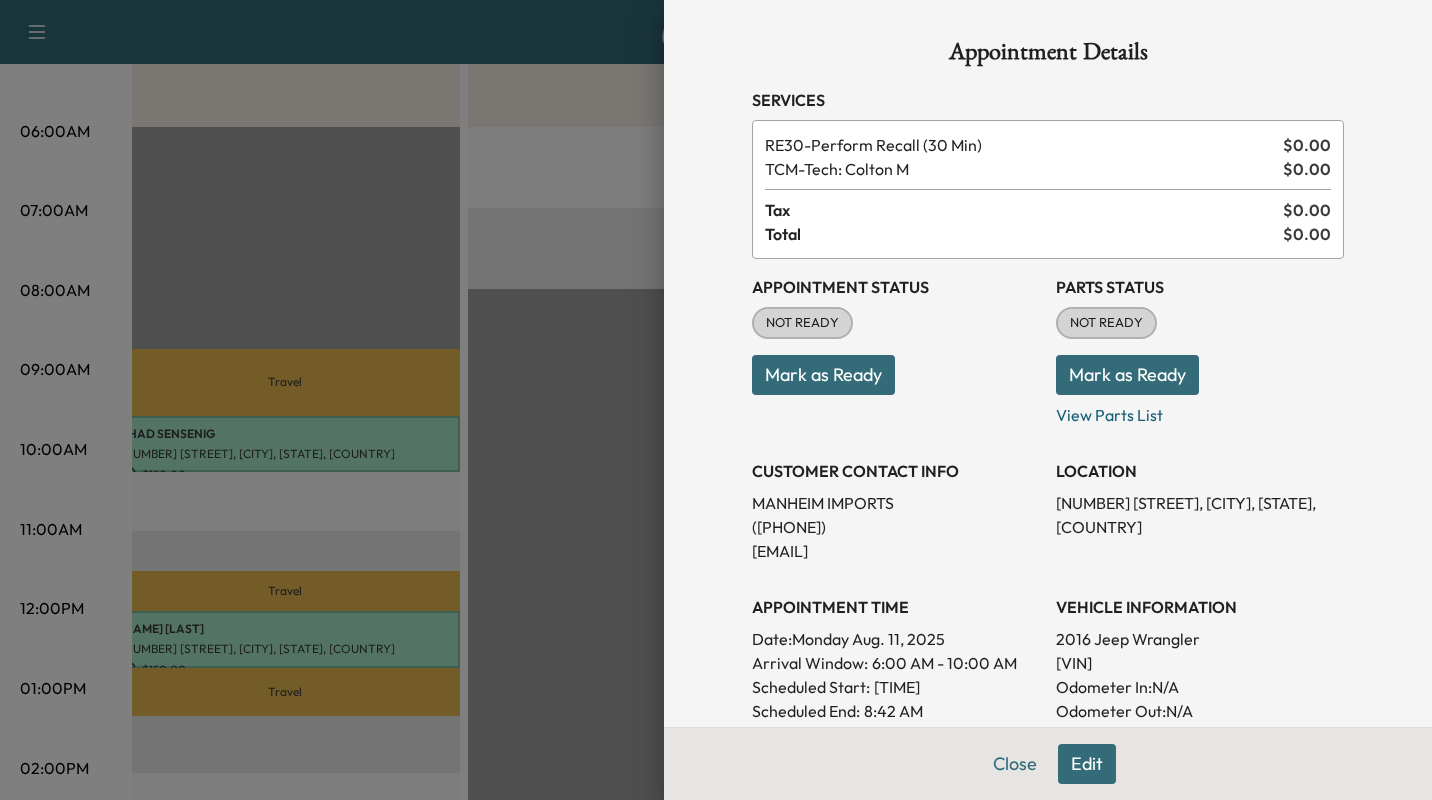 click on "Mark as Ready" at bounding box center [1127, 375] 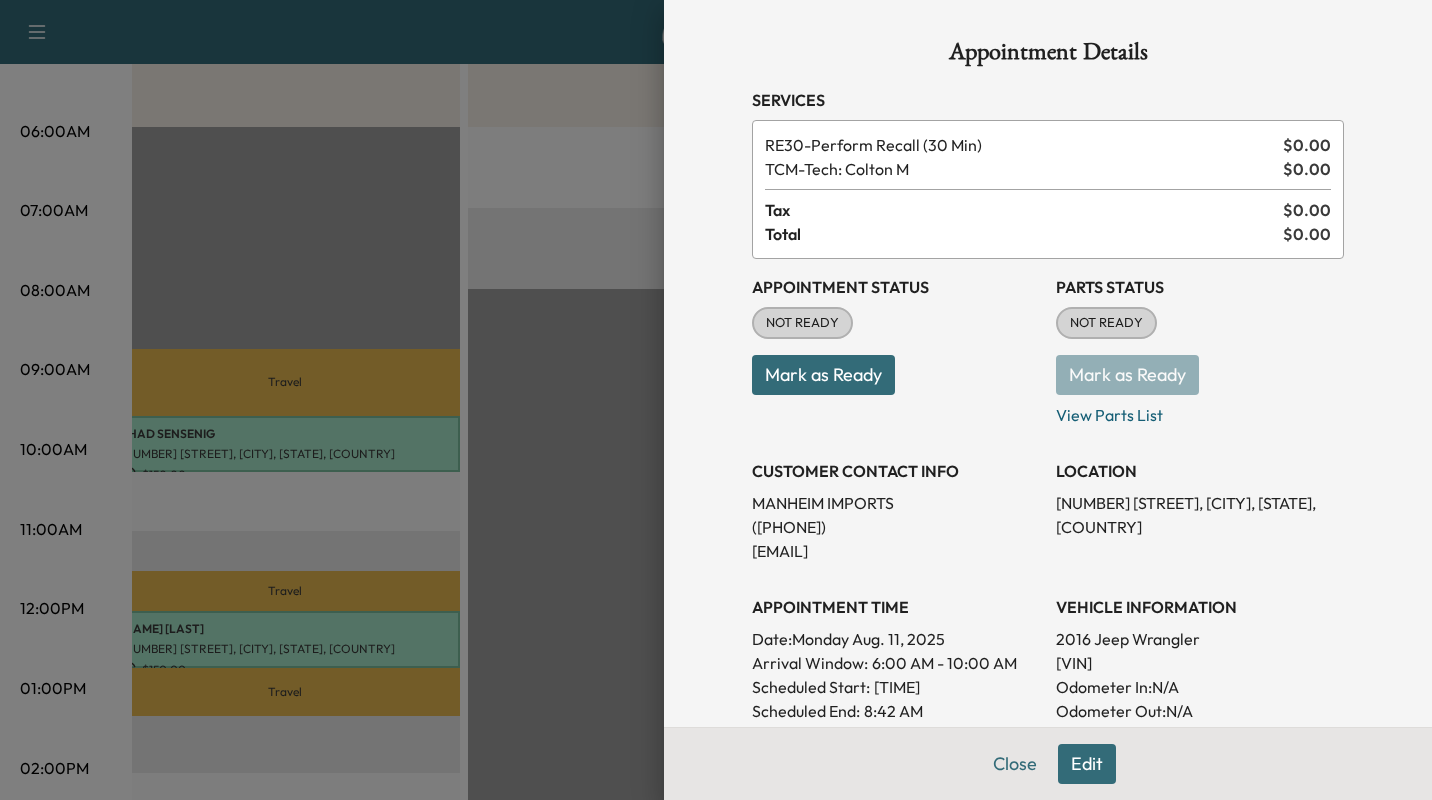 click on "Mark as Ready" at bounding box center (823, 375) 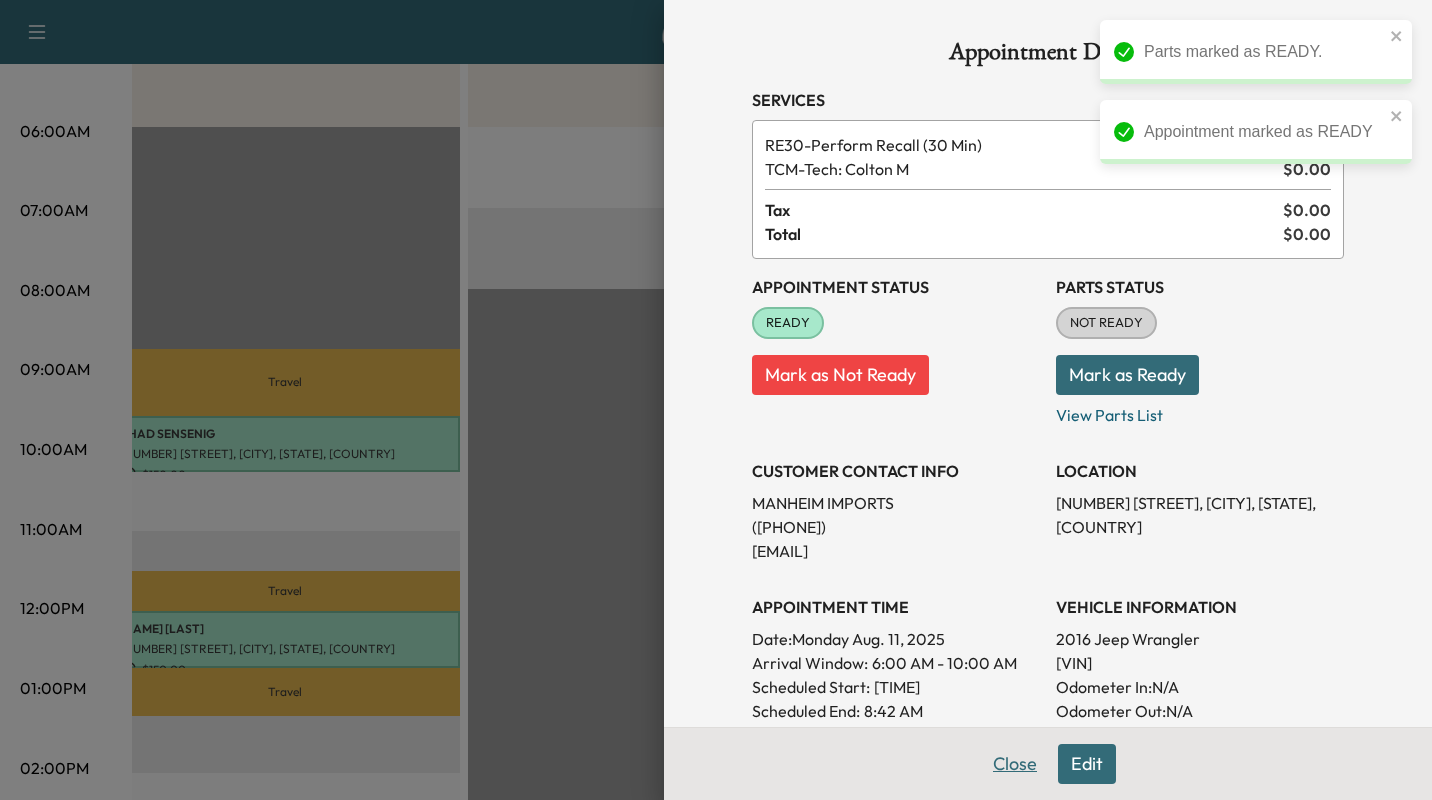 click on "Close" at bounding box center (1015, 764) 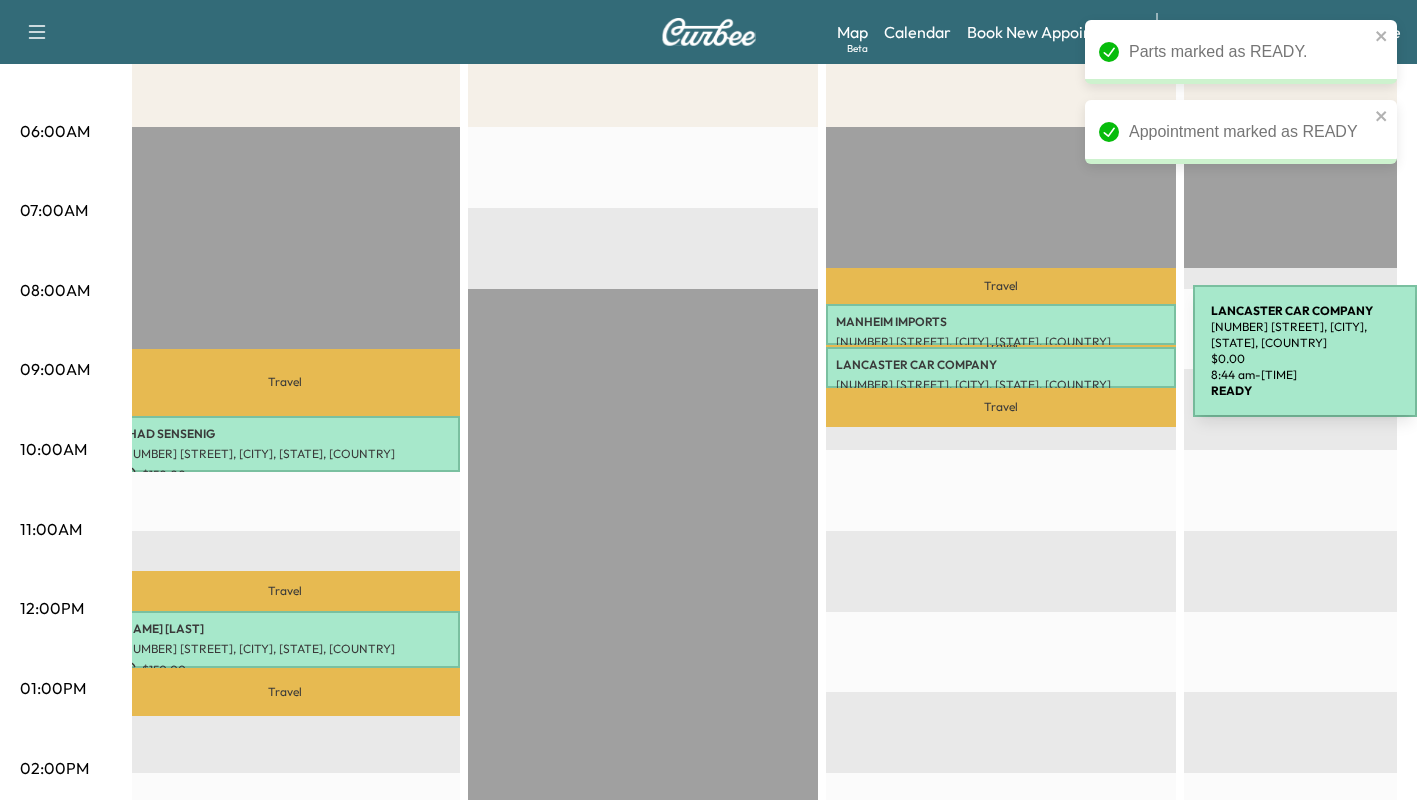 click on "LANCASTER   CAR COMPANY" at bounding box center (1001, 365) 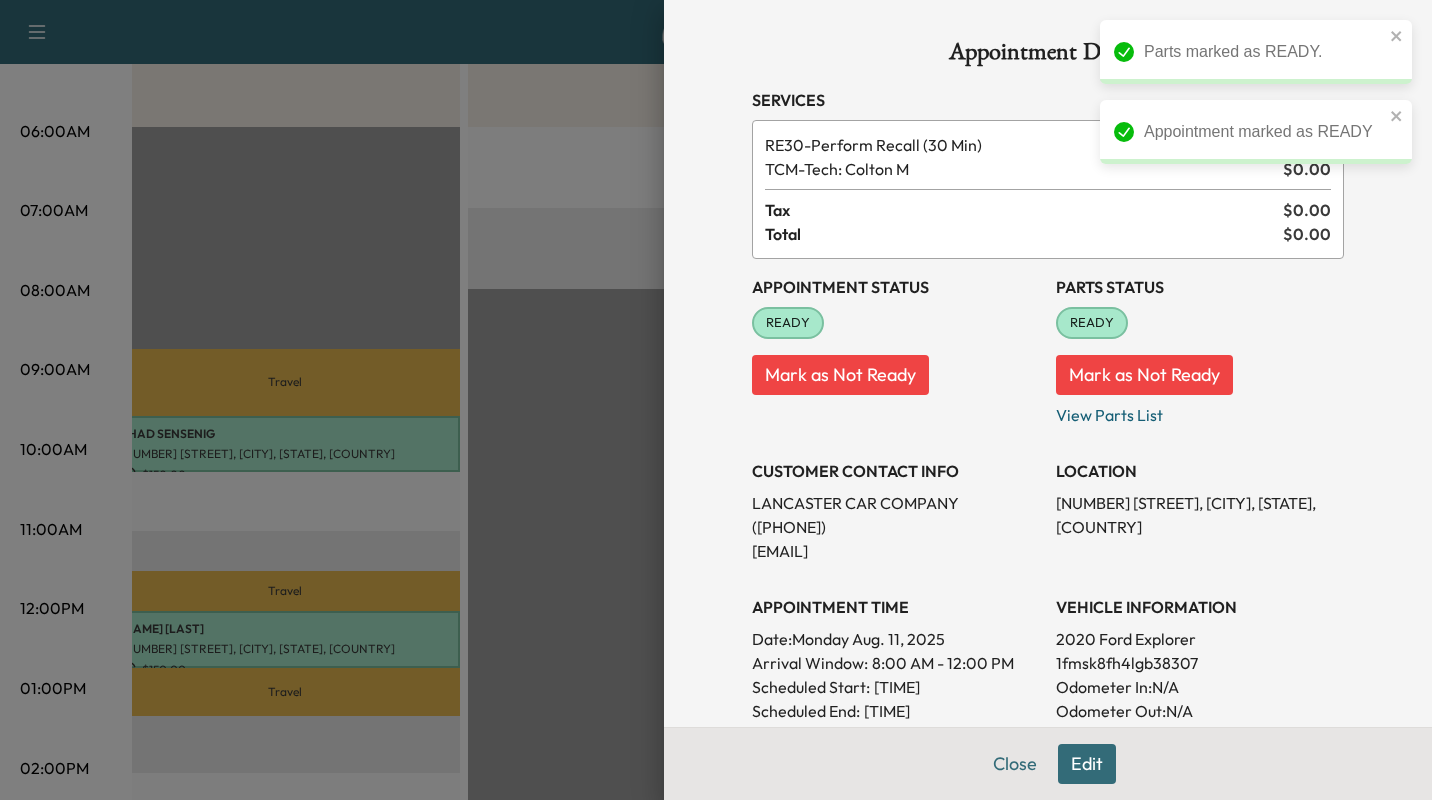 click on "Close Edit" at bounding box center (1048, 763) 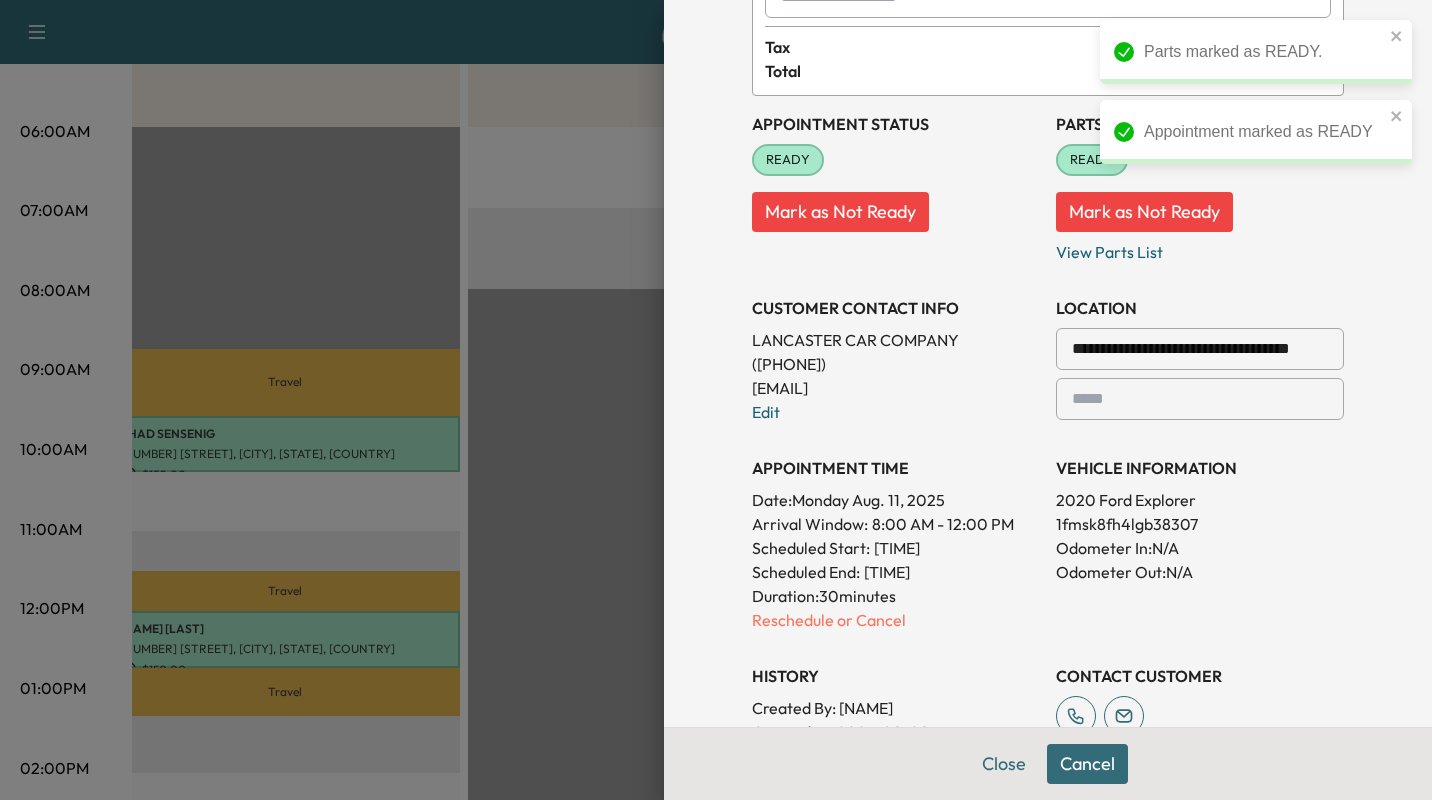 scroll, scrollTop: 206, scrollLeft: 0, axis: vertical 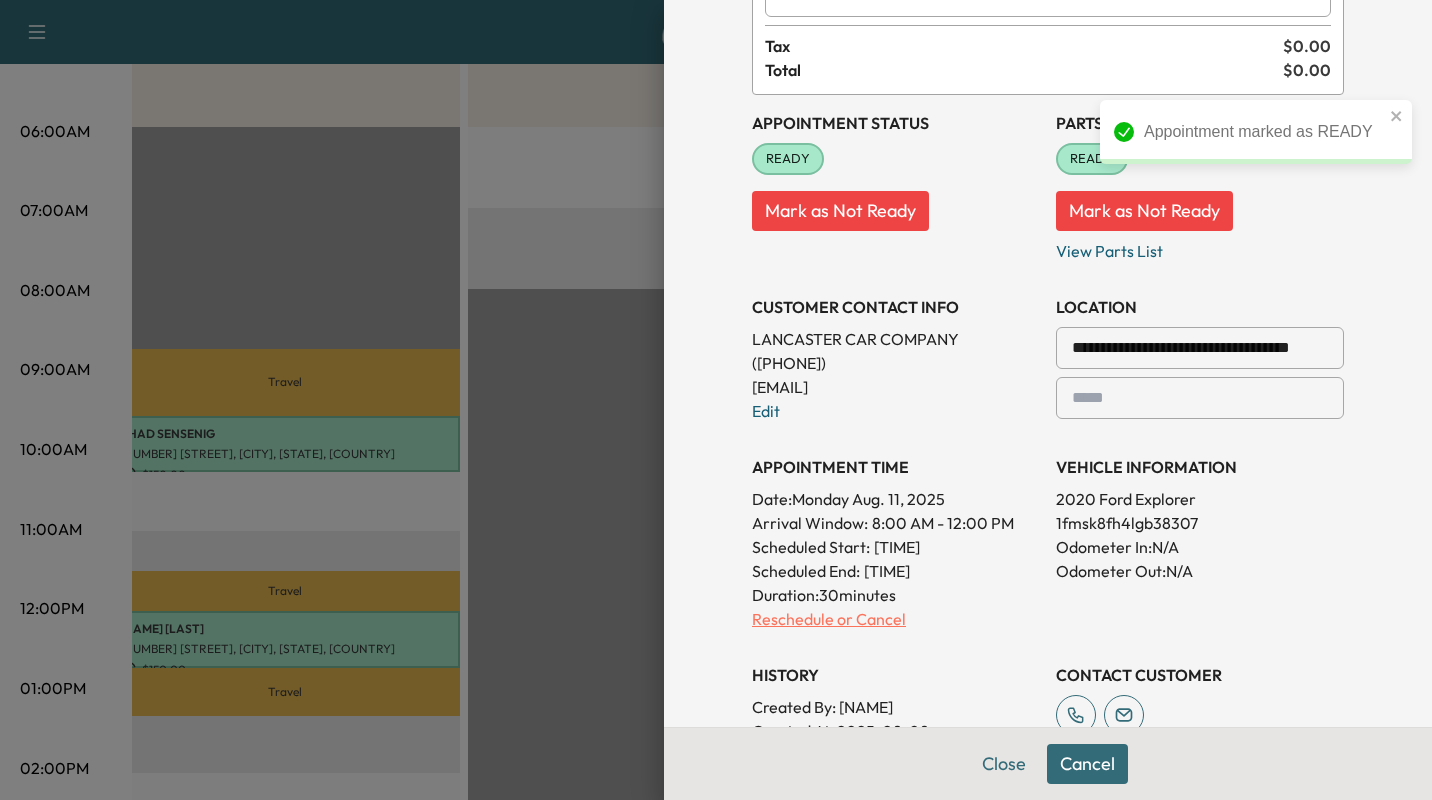 click on "Reschedule or Cancel" at bounding box center (896, 619) 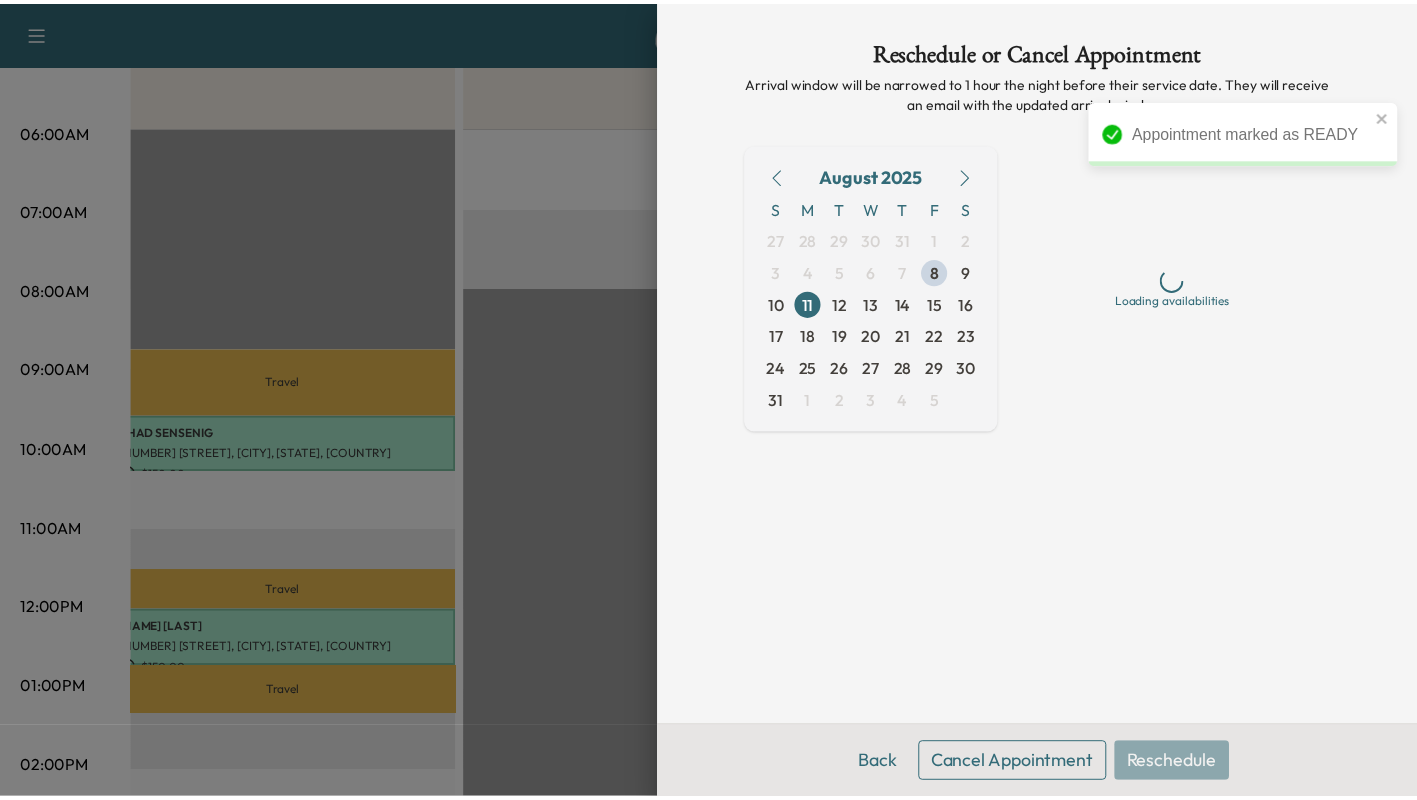 scroll, scrollTop: 0, scrollLeft: 0, axis: both 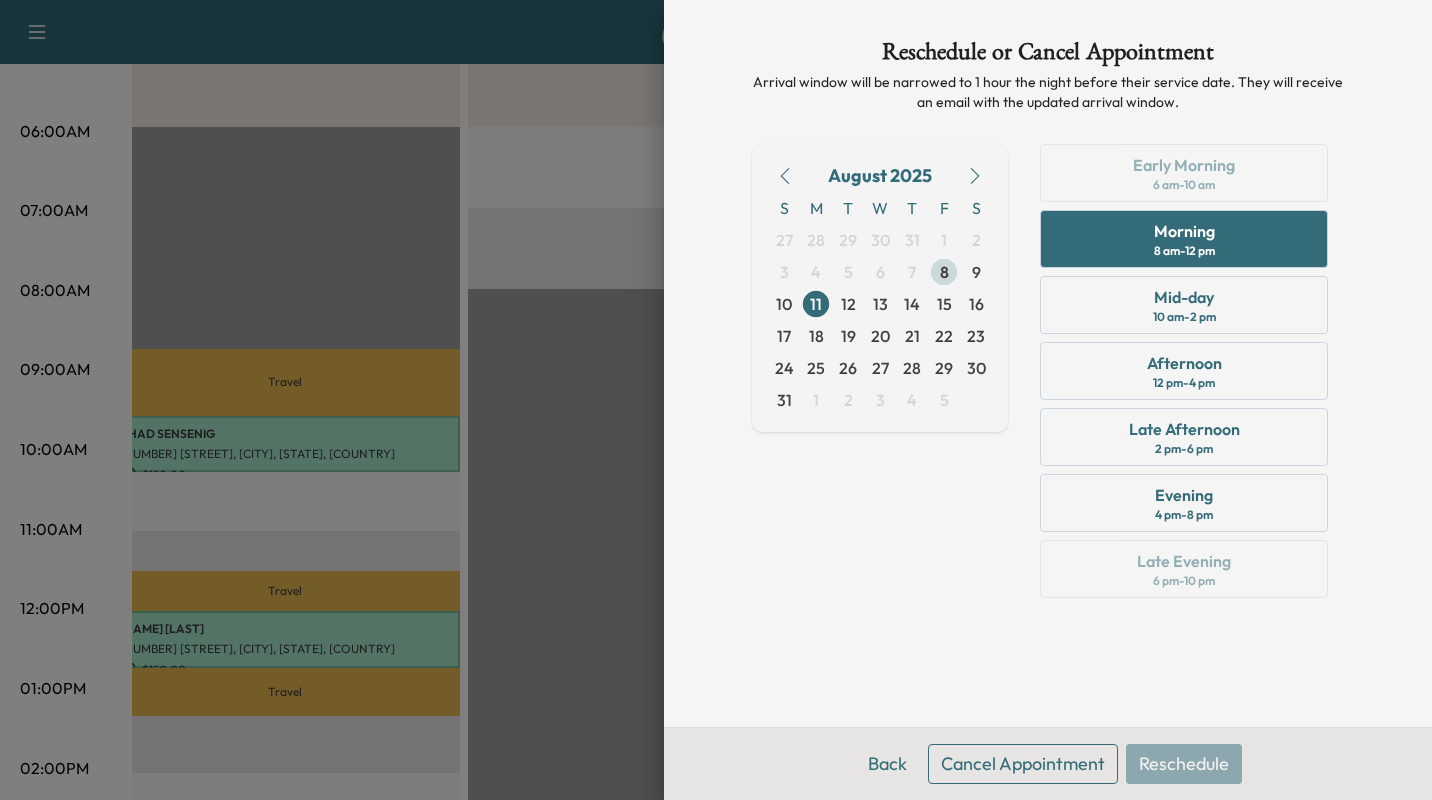 click on "8" at bounding box center [944, 272] 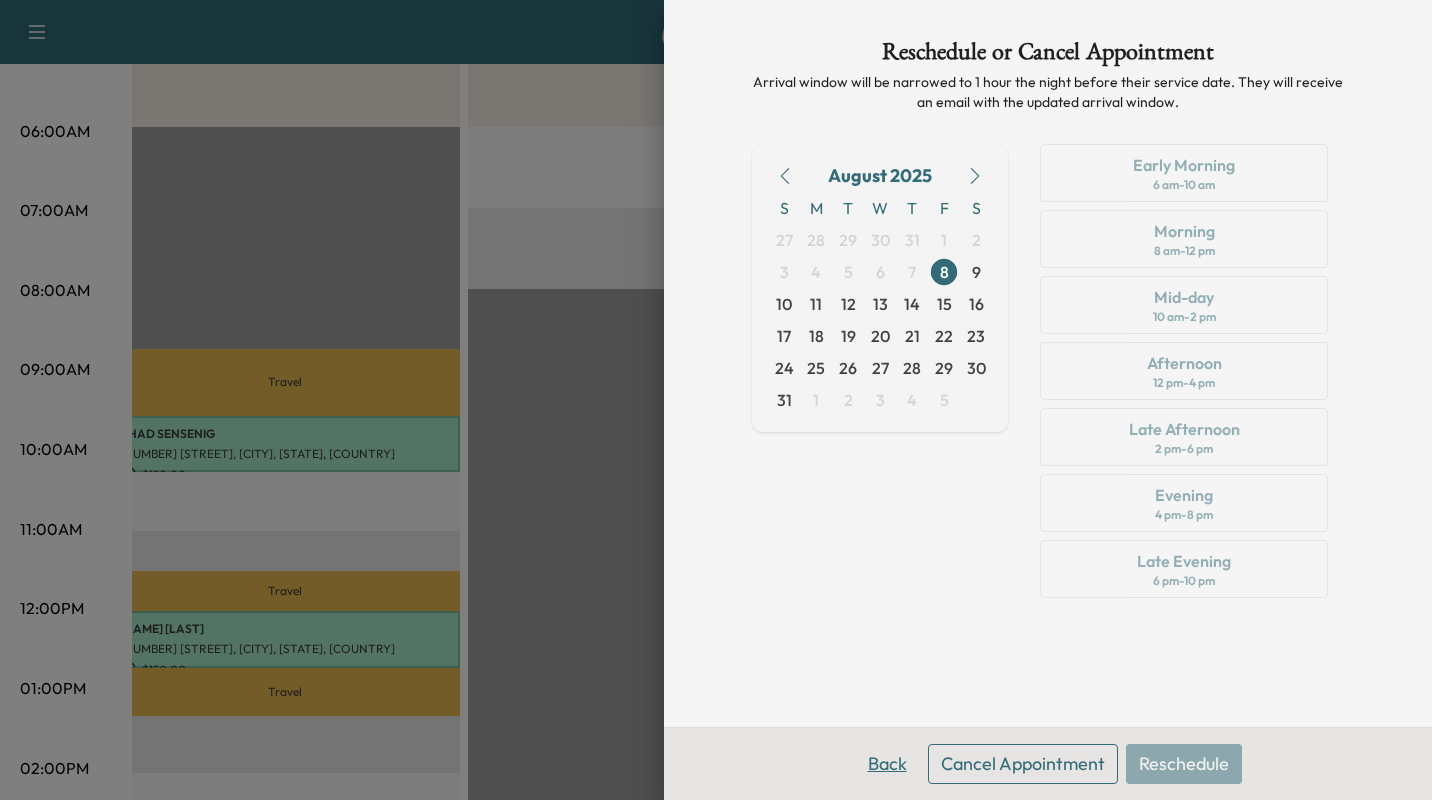 click on "Back" at bounding box center [887, 764] 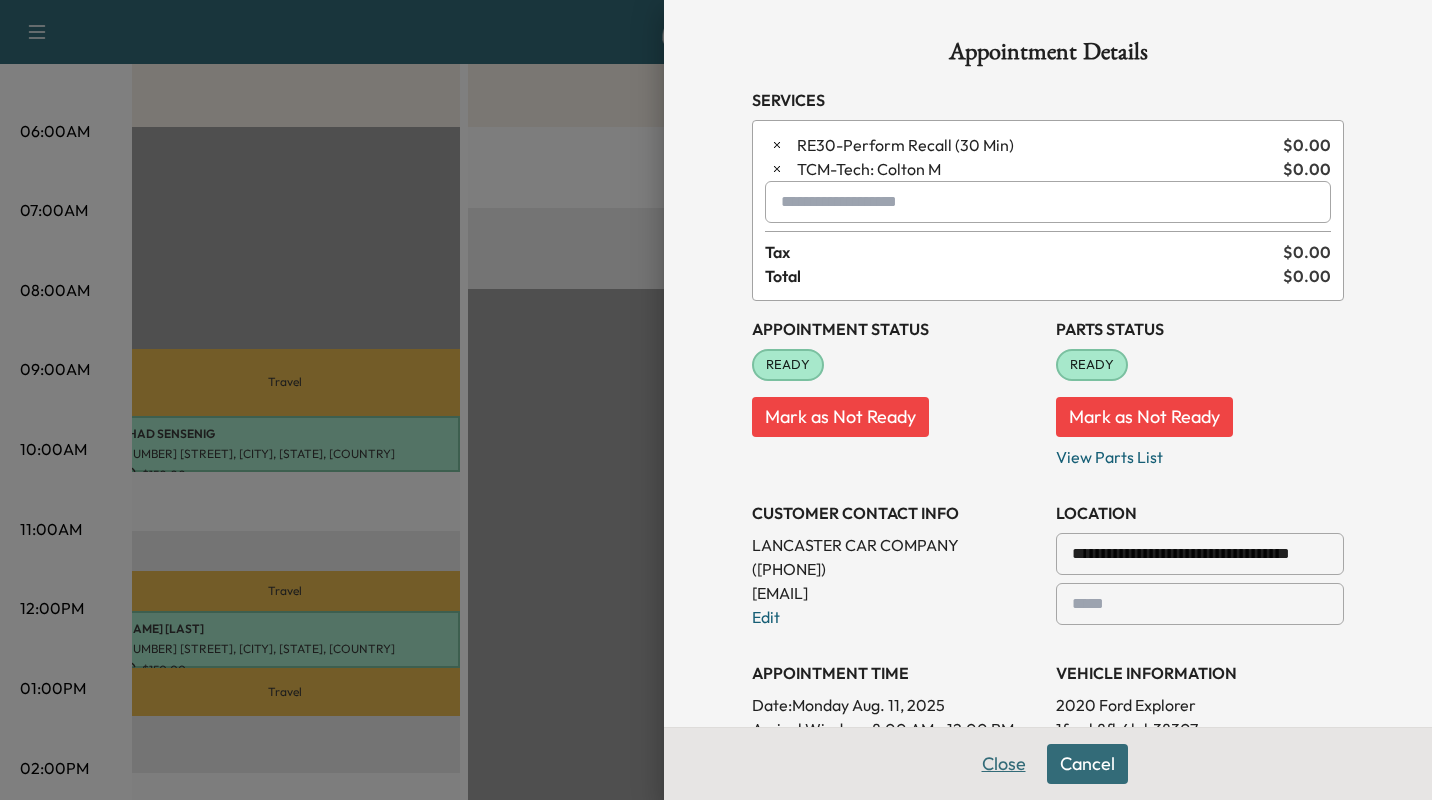 click on "Close" at bounding box center (1004, 764) 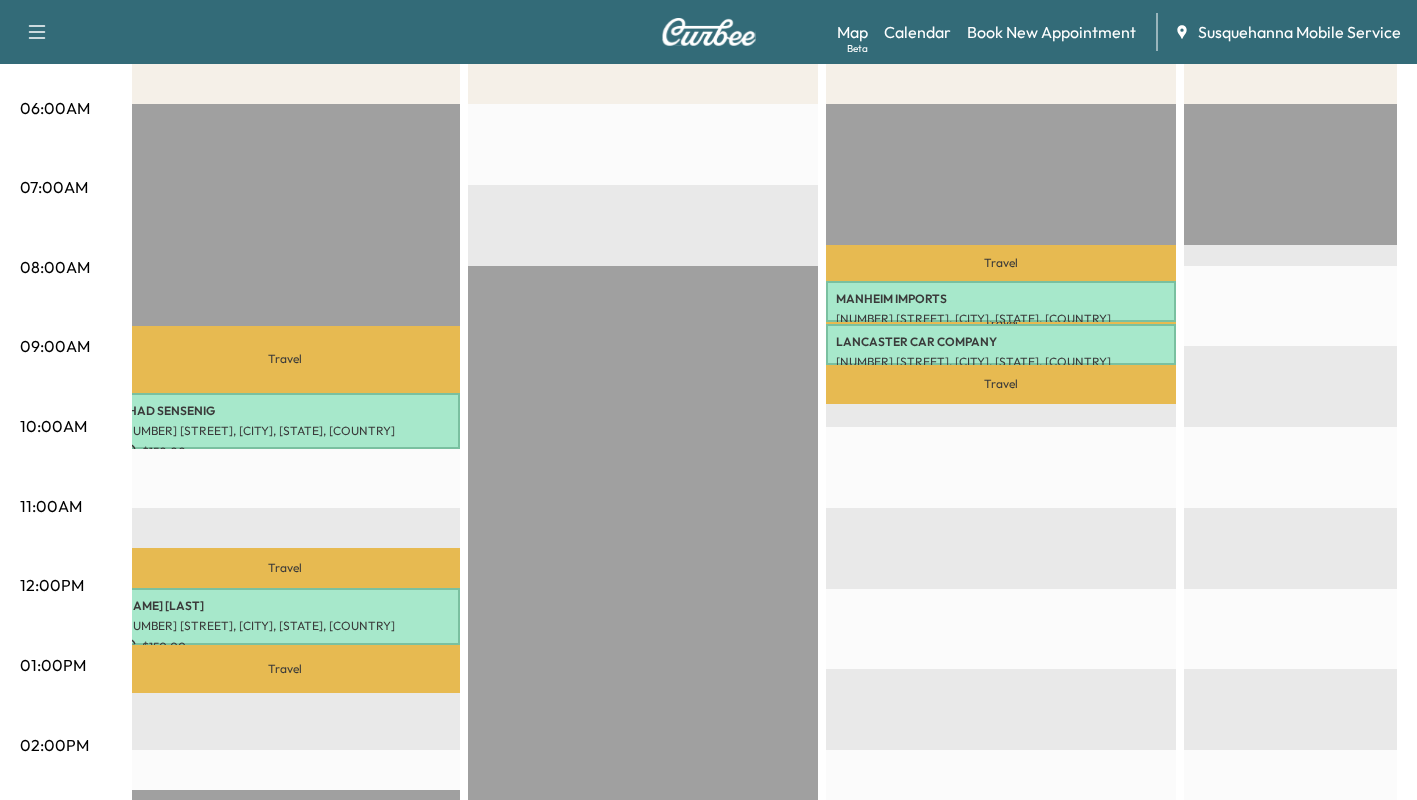 scroll, scrollTop: 0, scrollLeft: 0, axis: both 